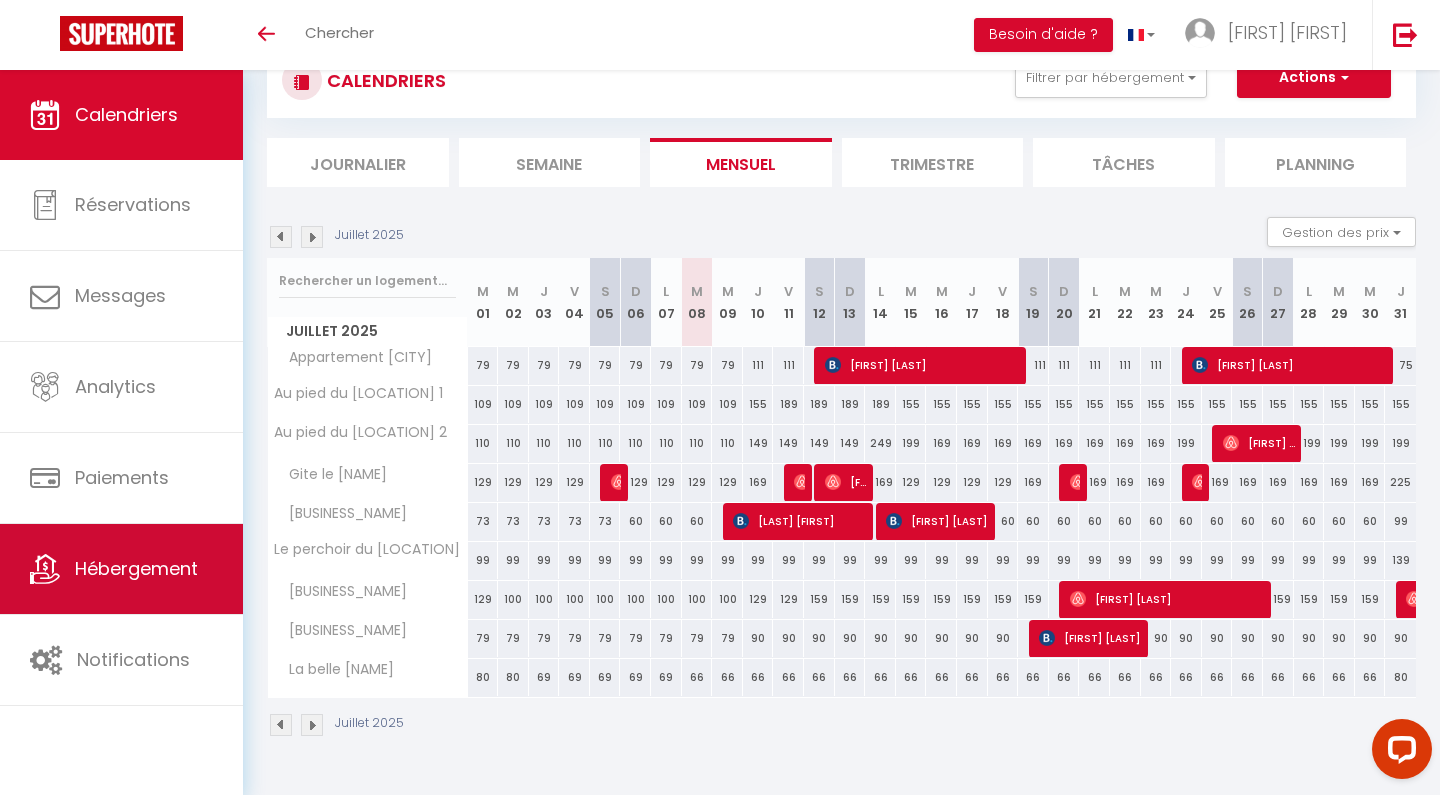 scroll, scrollTop: 0, scrollLeft: 0, axis: both 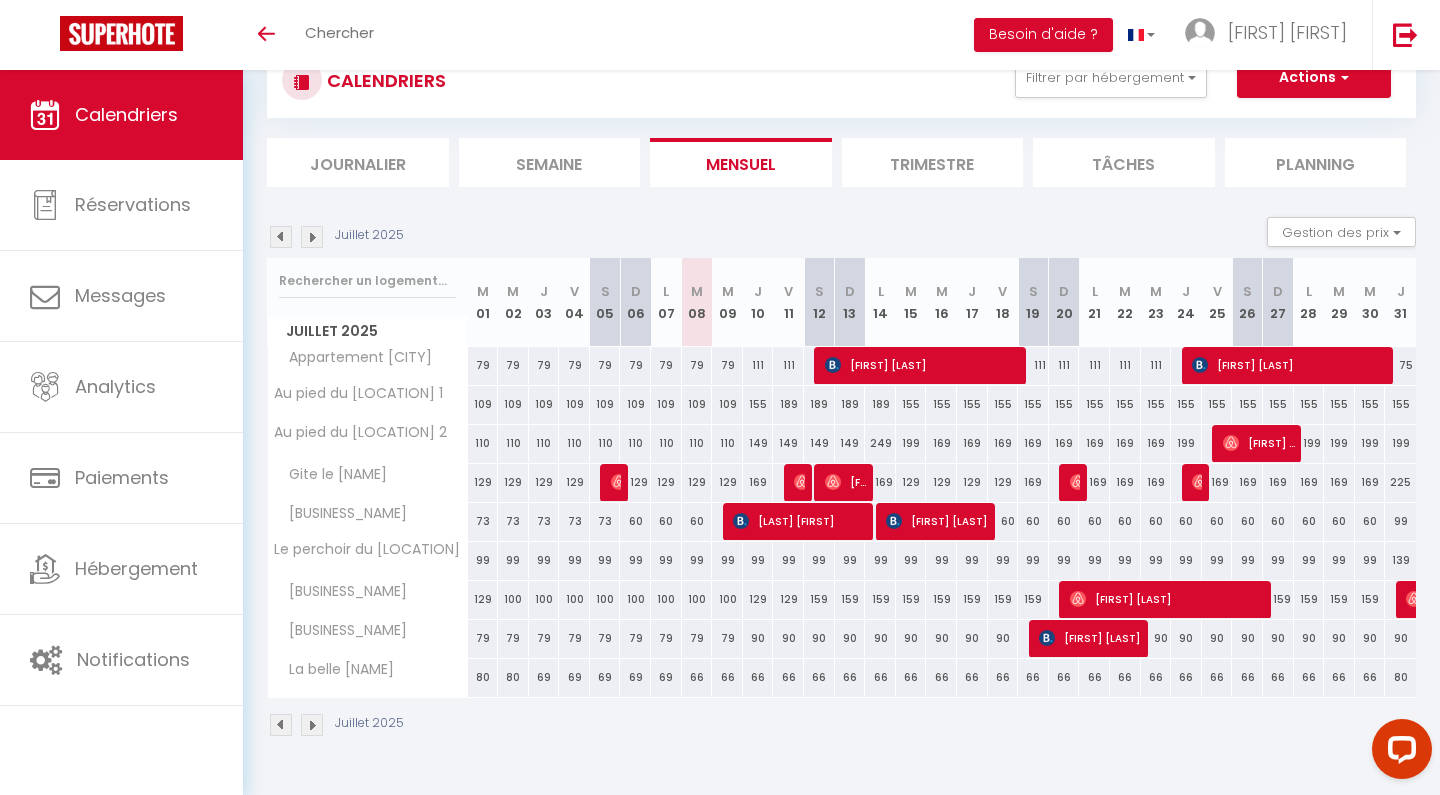 click on "Actions" at bounding box center [1314, 78] 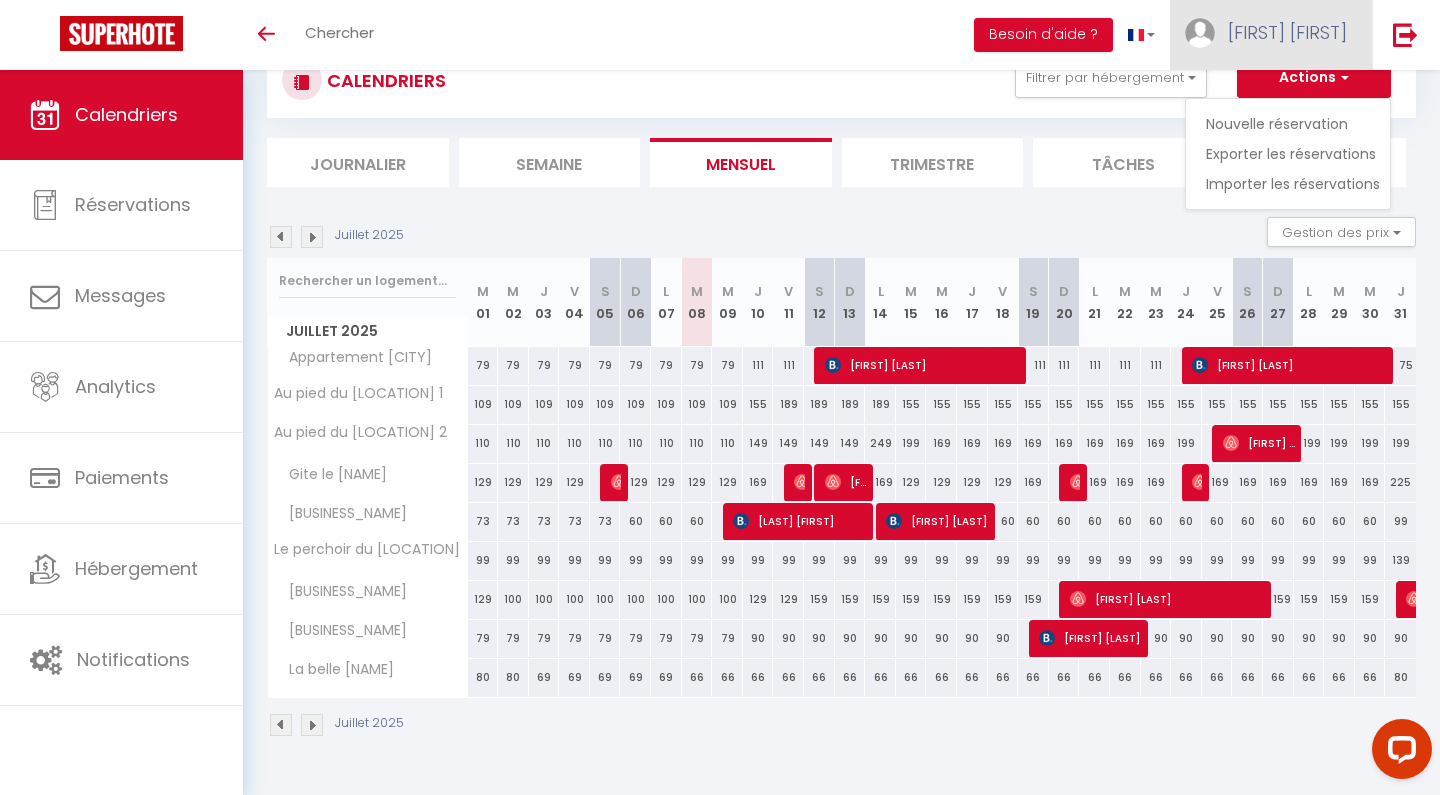 click on "[FIRST] [FIRST]" at bounding box center [1271, 35] 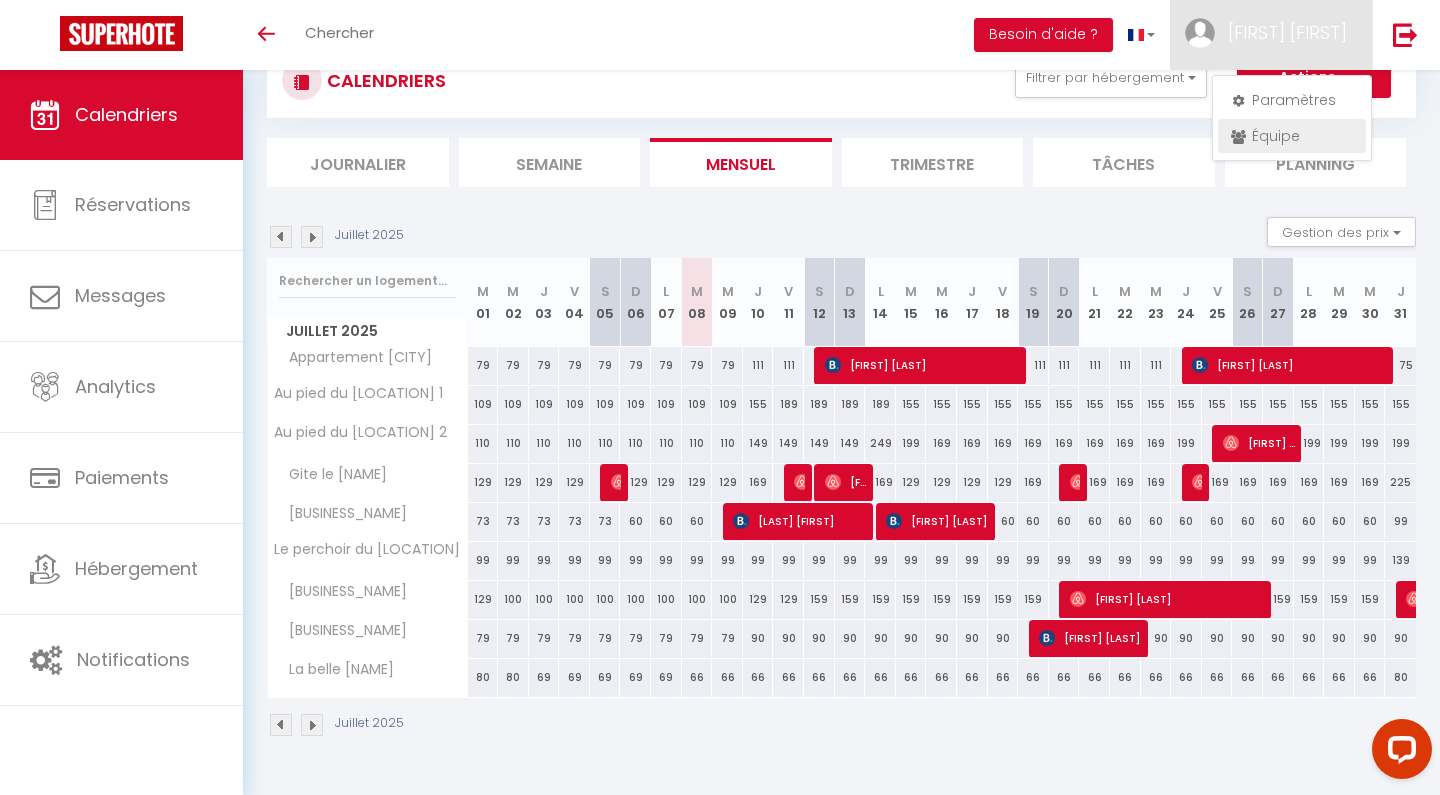 click on "Équipe" at bounding box center [1292, 136] 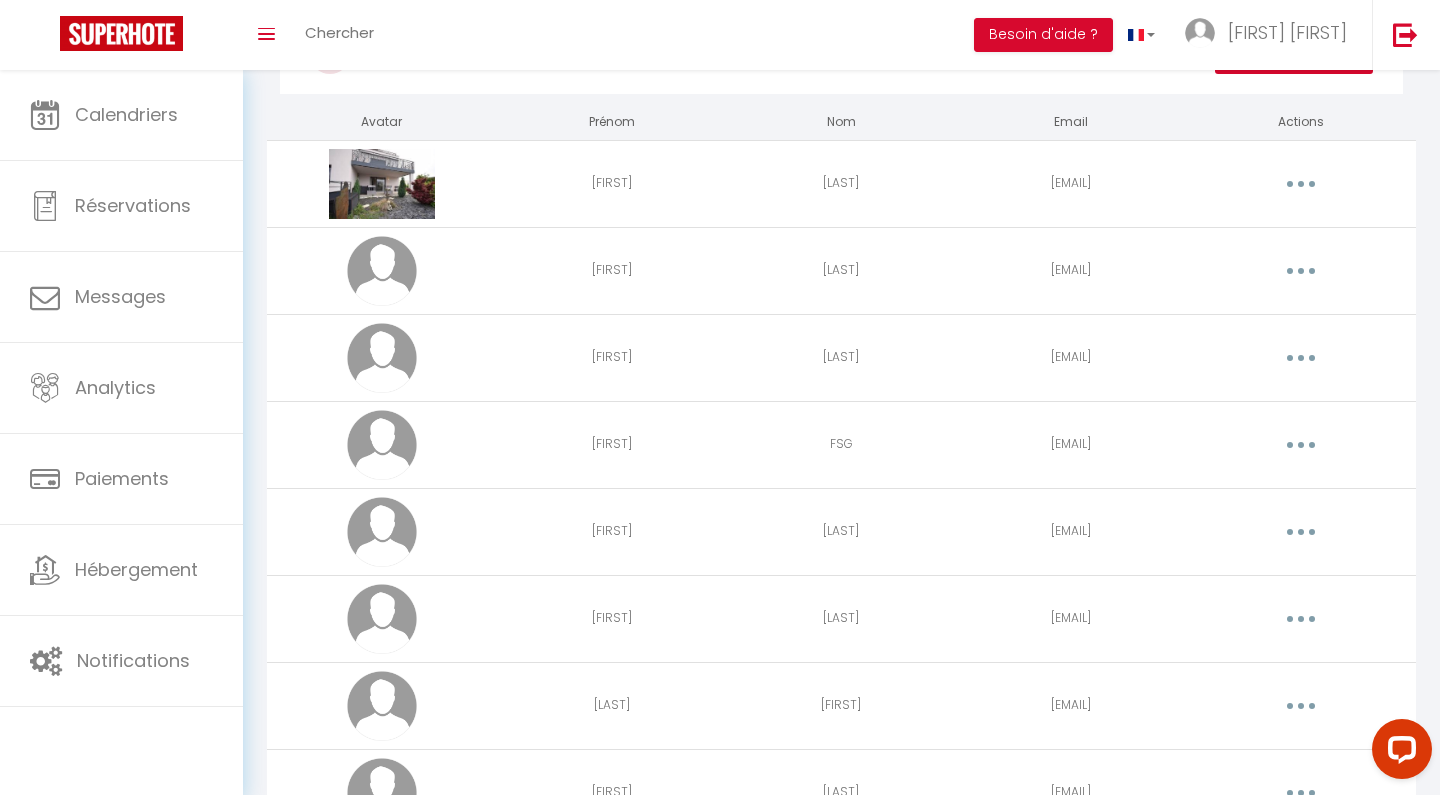 scroll, scrollTop: 99, scrollLeft: 0, axis: vertical 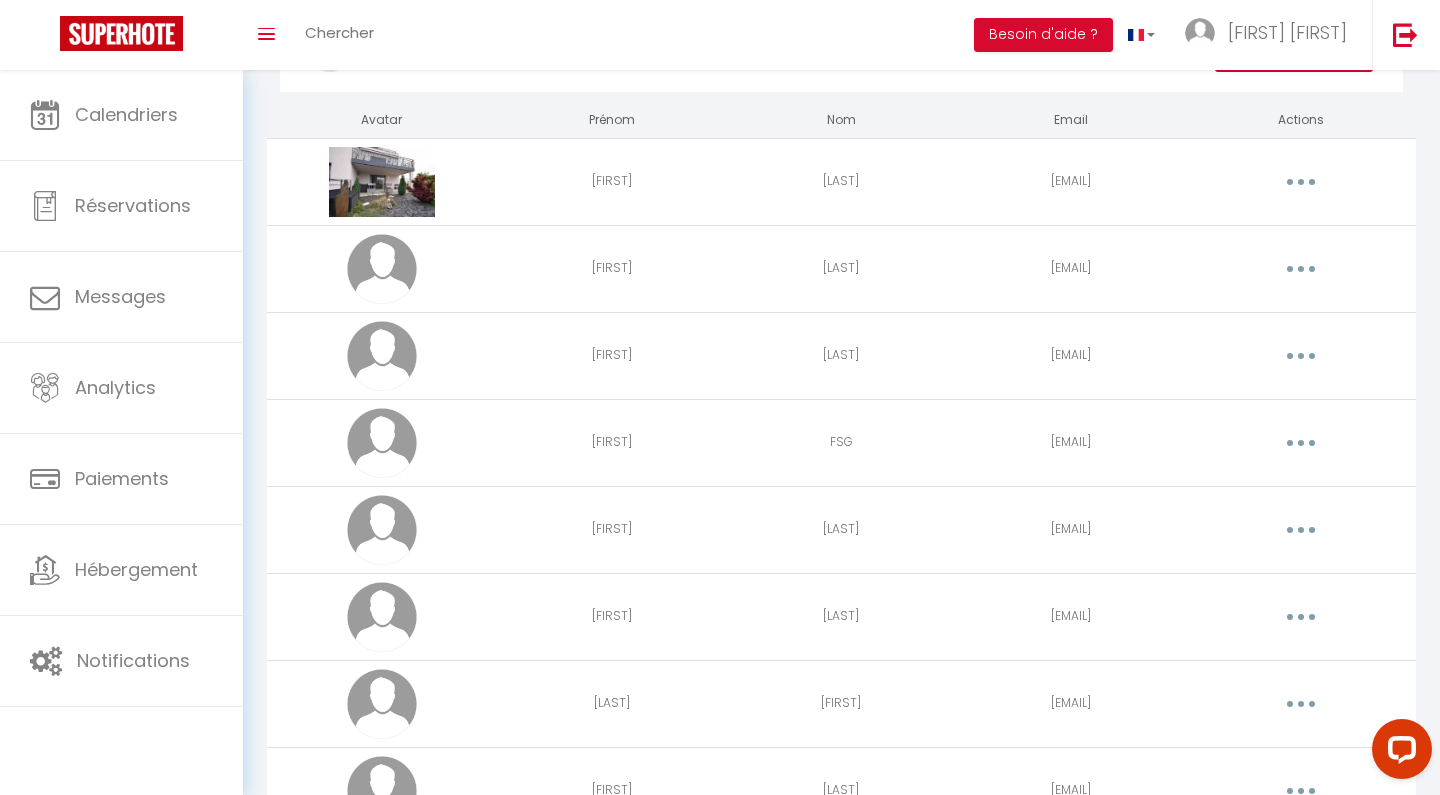 click at bounding box center [1301, 182] 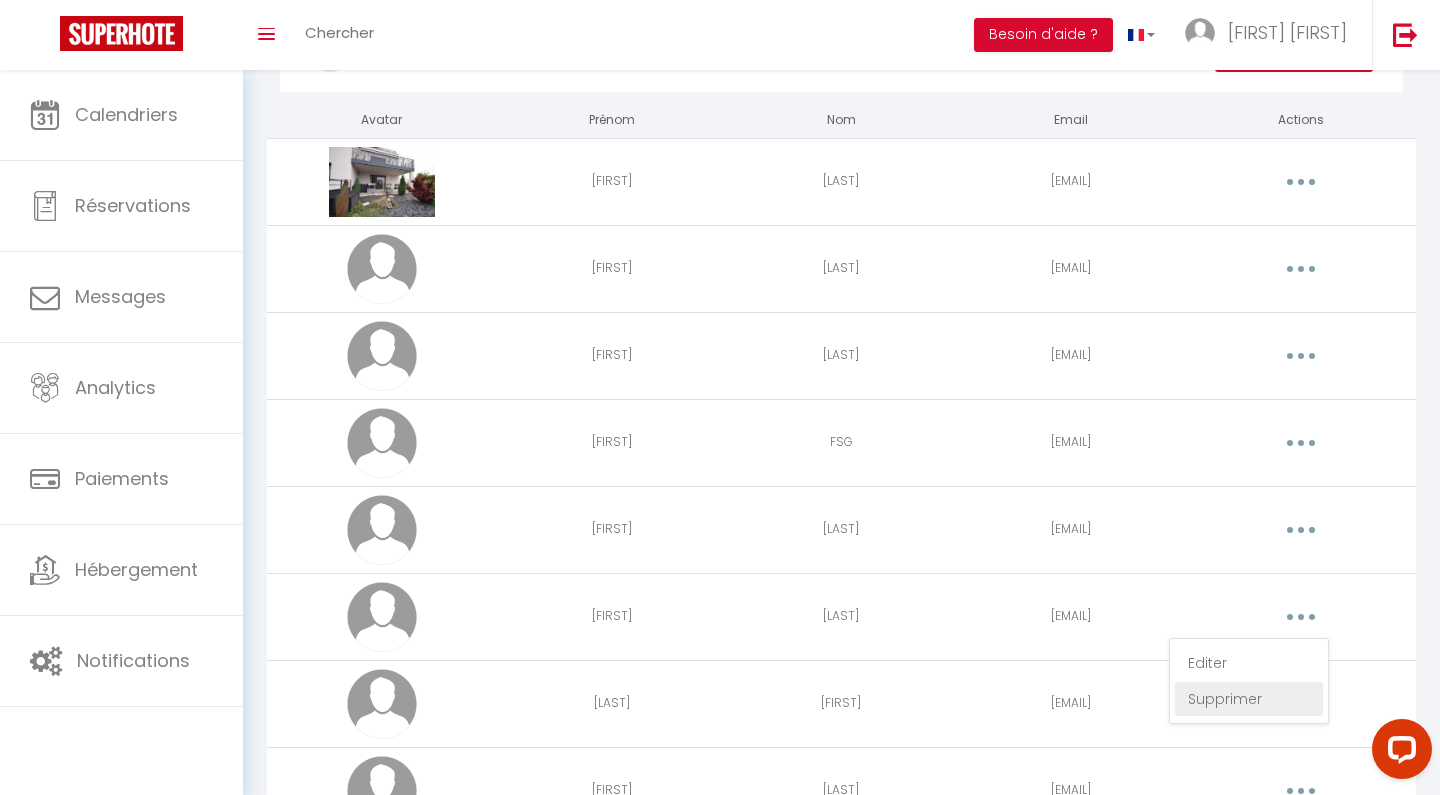 click on "Supprimer" at bounding box center (1249, 699) 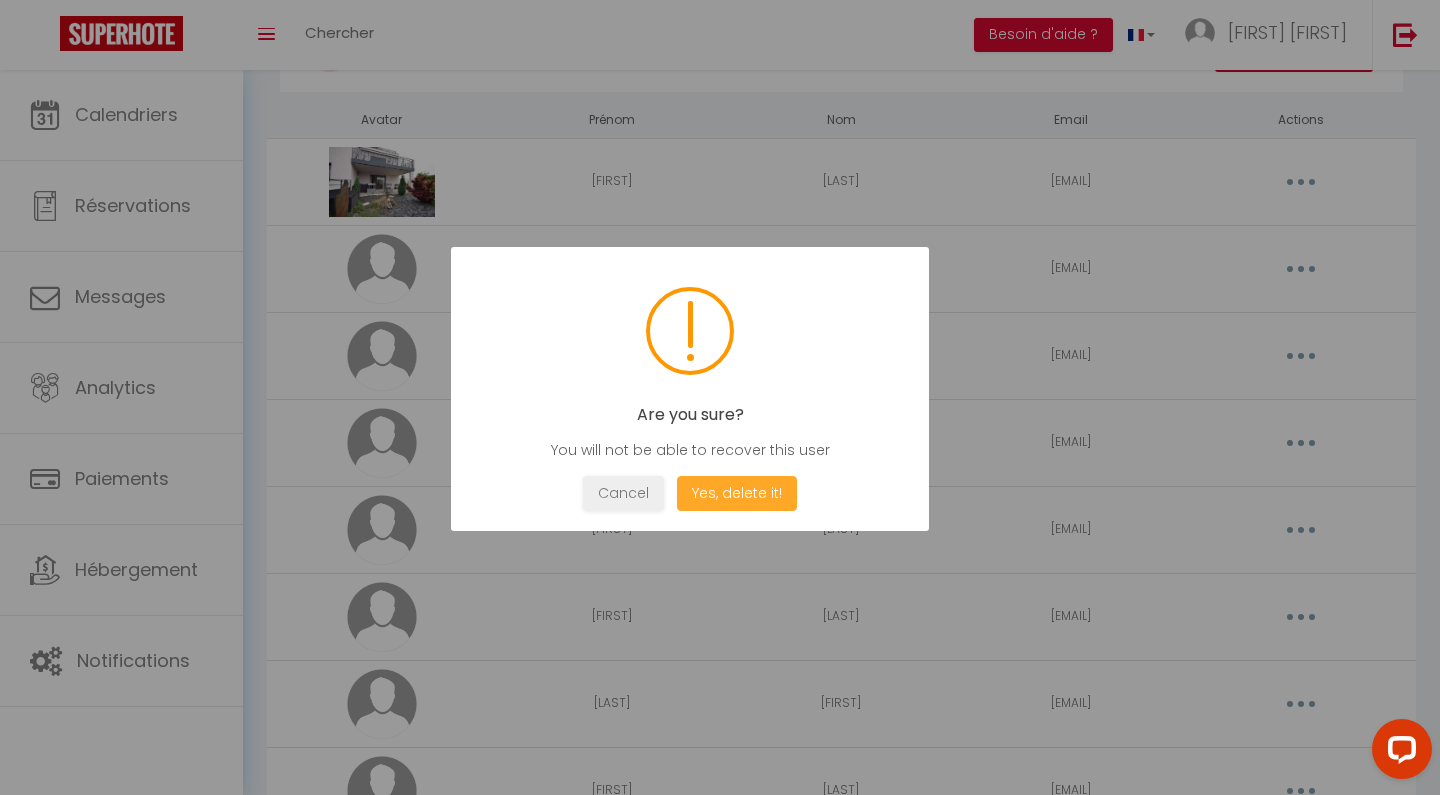click on "Yes, delete it!" at bounding box center [737, 493] 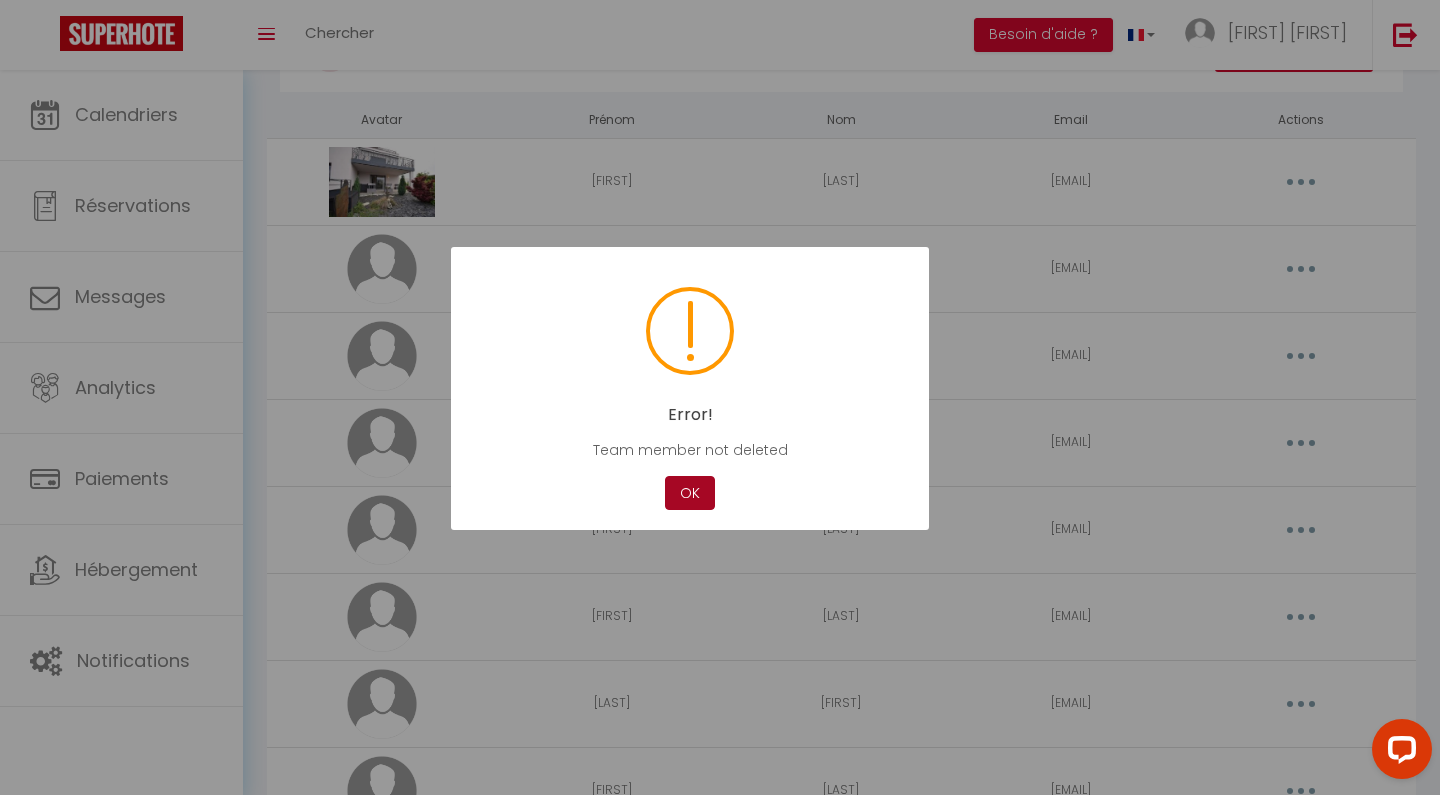click on "OK" at bounding box center [690, 493] 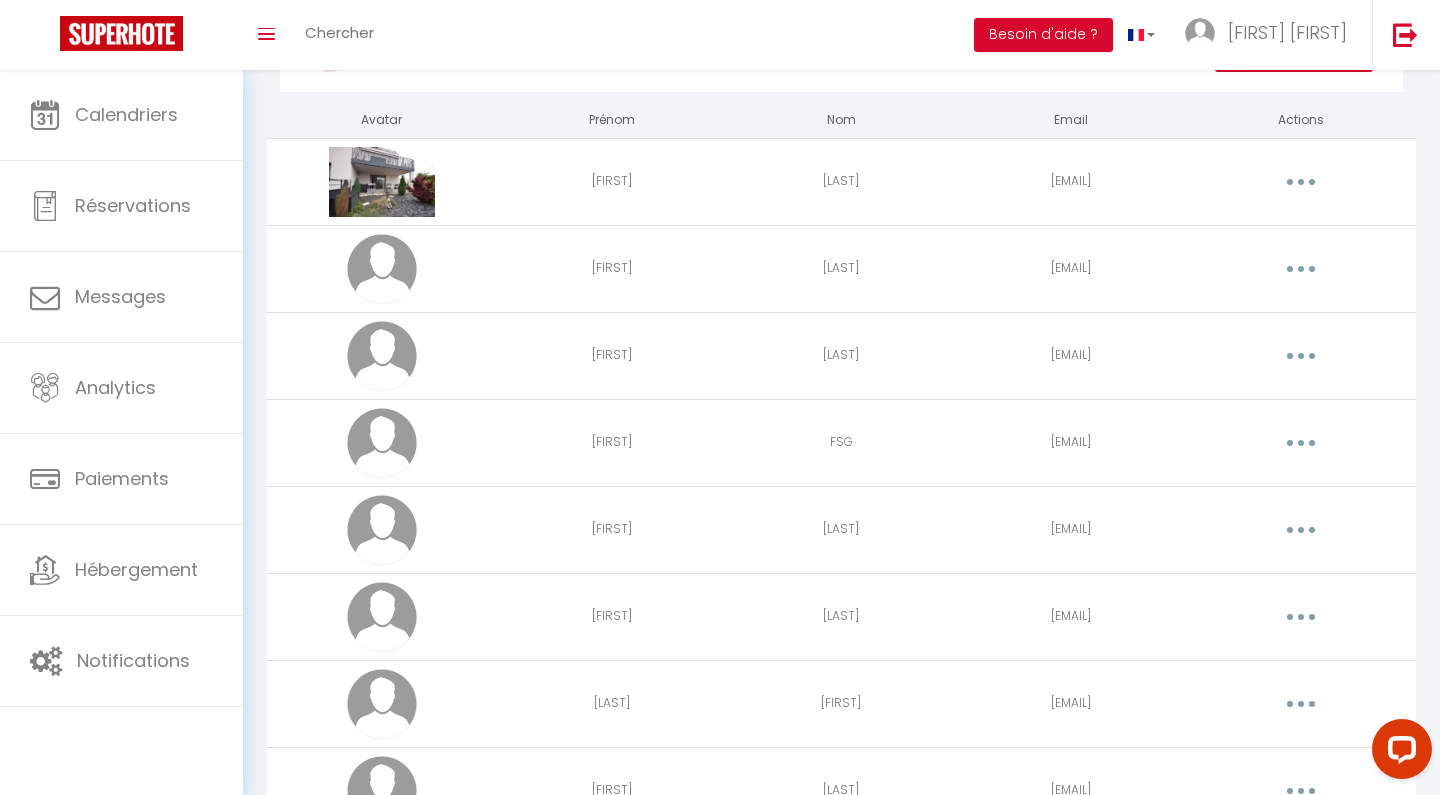 click at bounding box center (1301, 182) 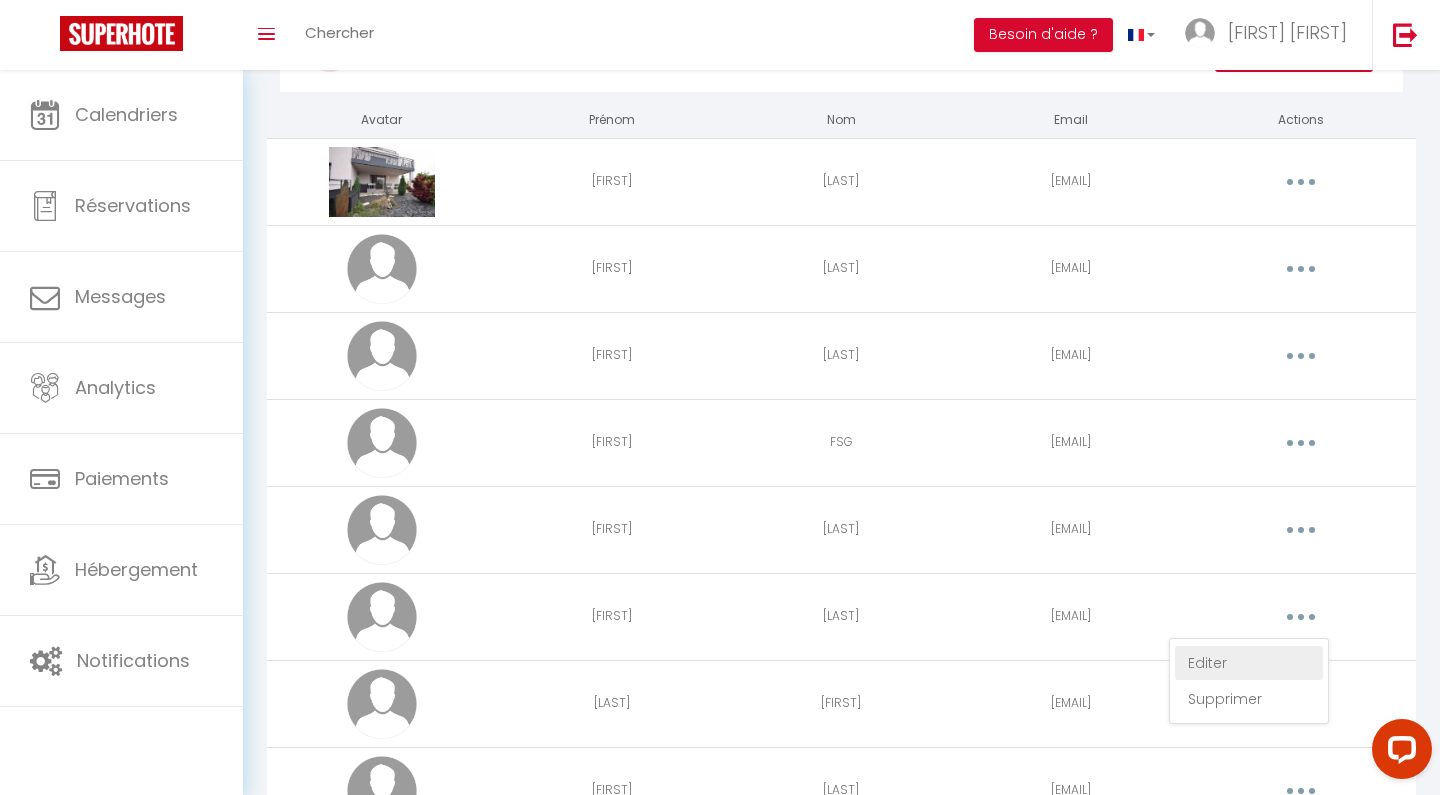 click on "Editer" at bounding box center [1249, 663] 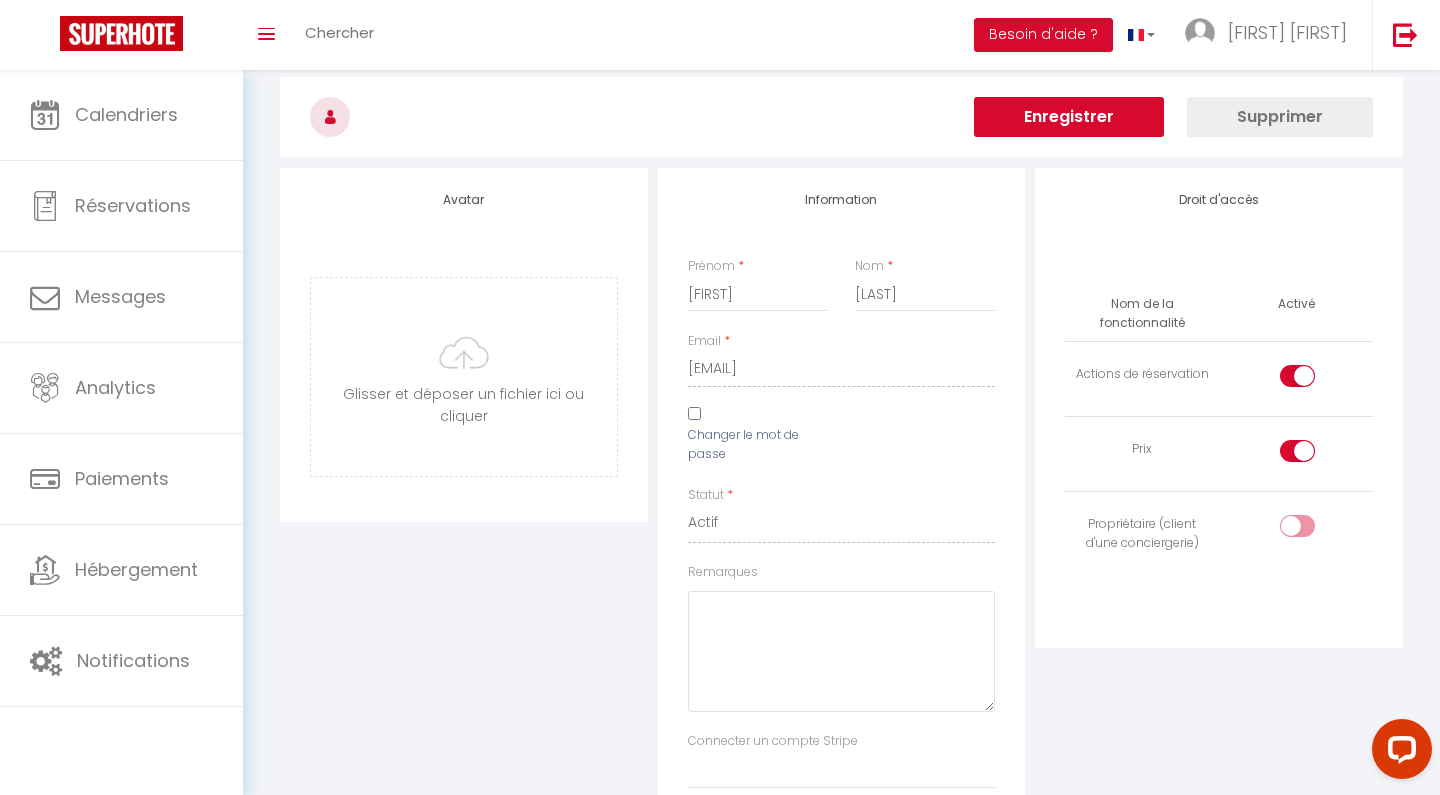 click at bounding box center [1297, 376] 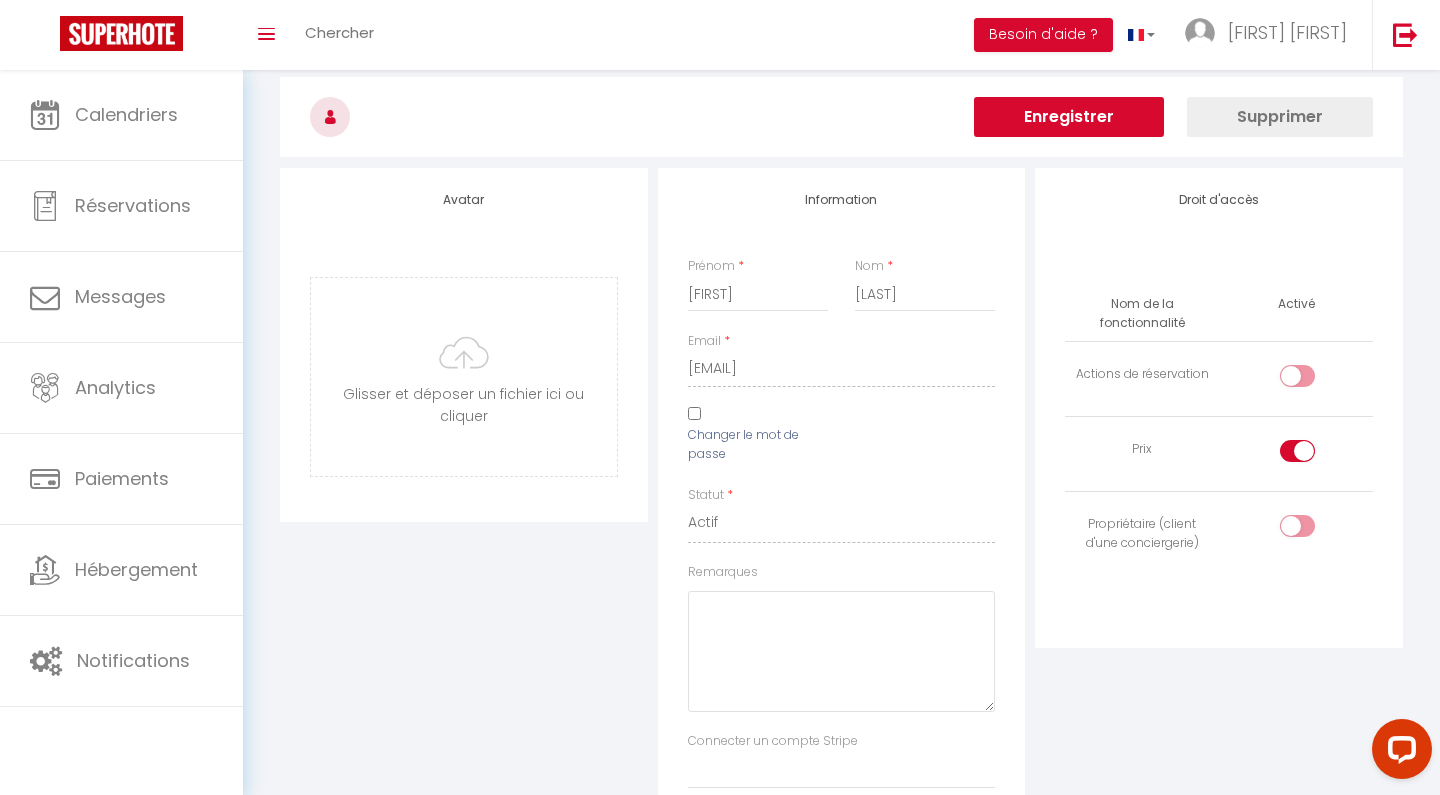 click at bounding box center [1297, 376] 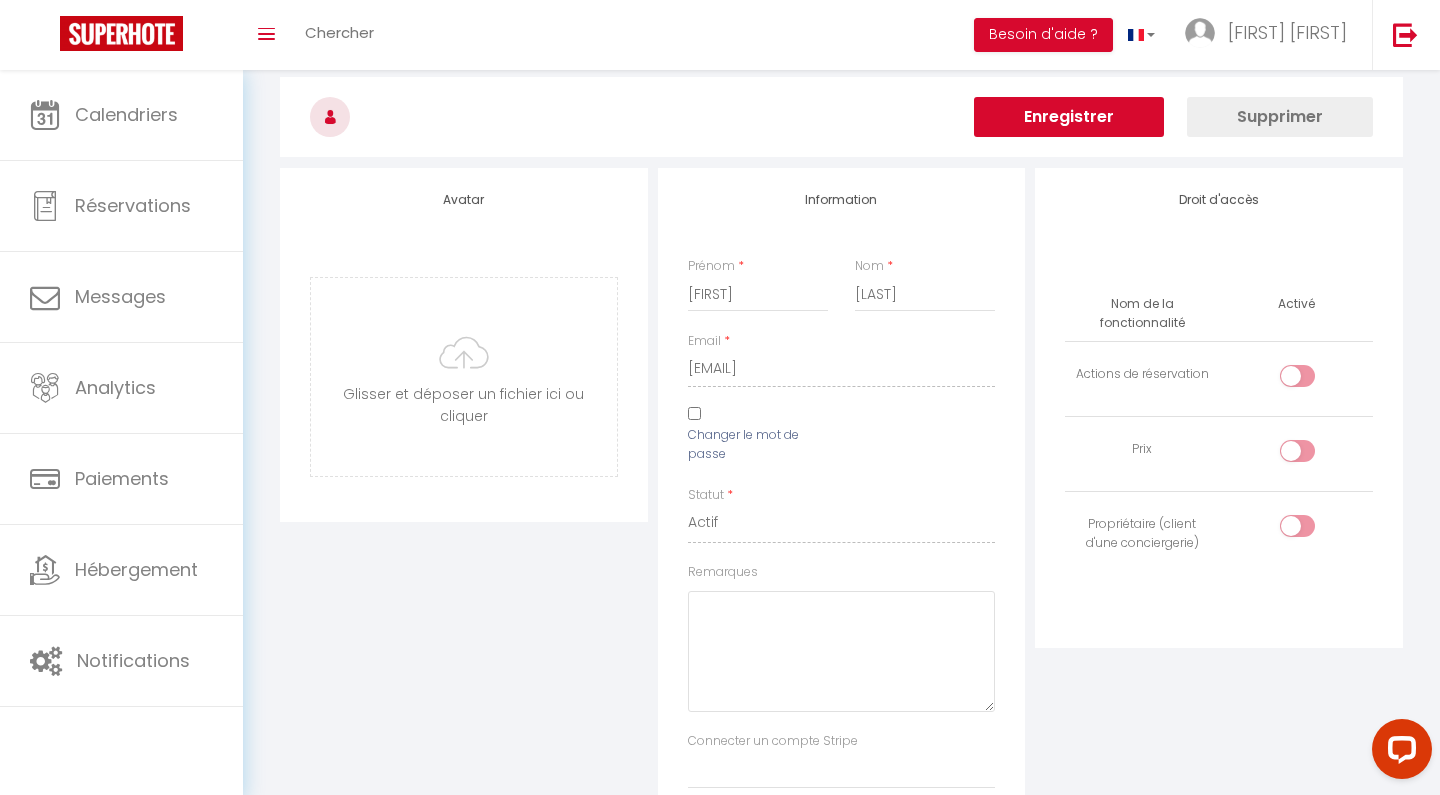 click on "Enregistrer" at bounding box center (1069, 117) 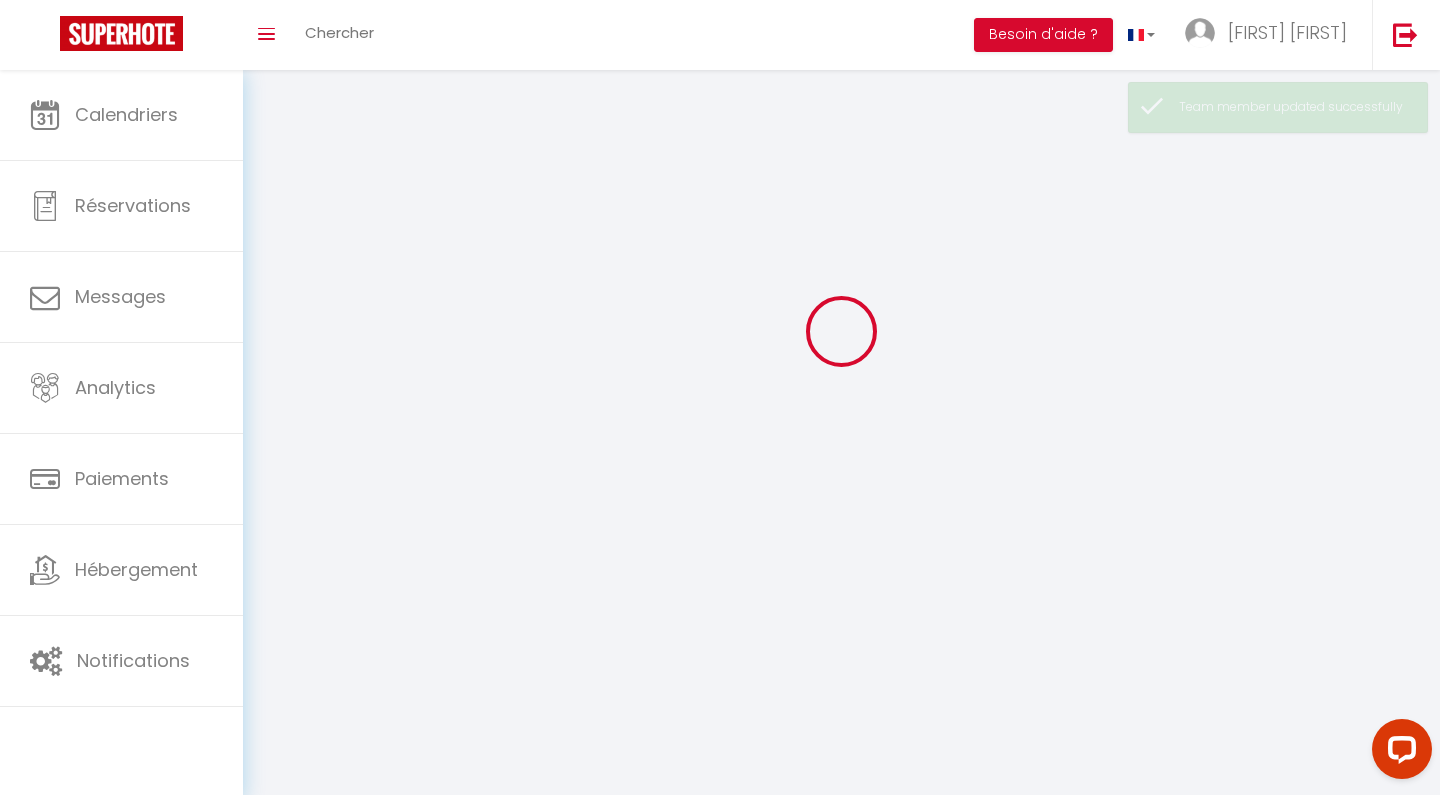 scroll, scrollTop: 0, scrollLeft: 0, axis: both 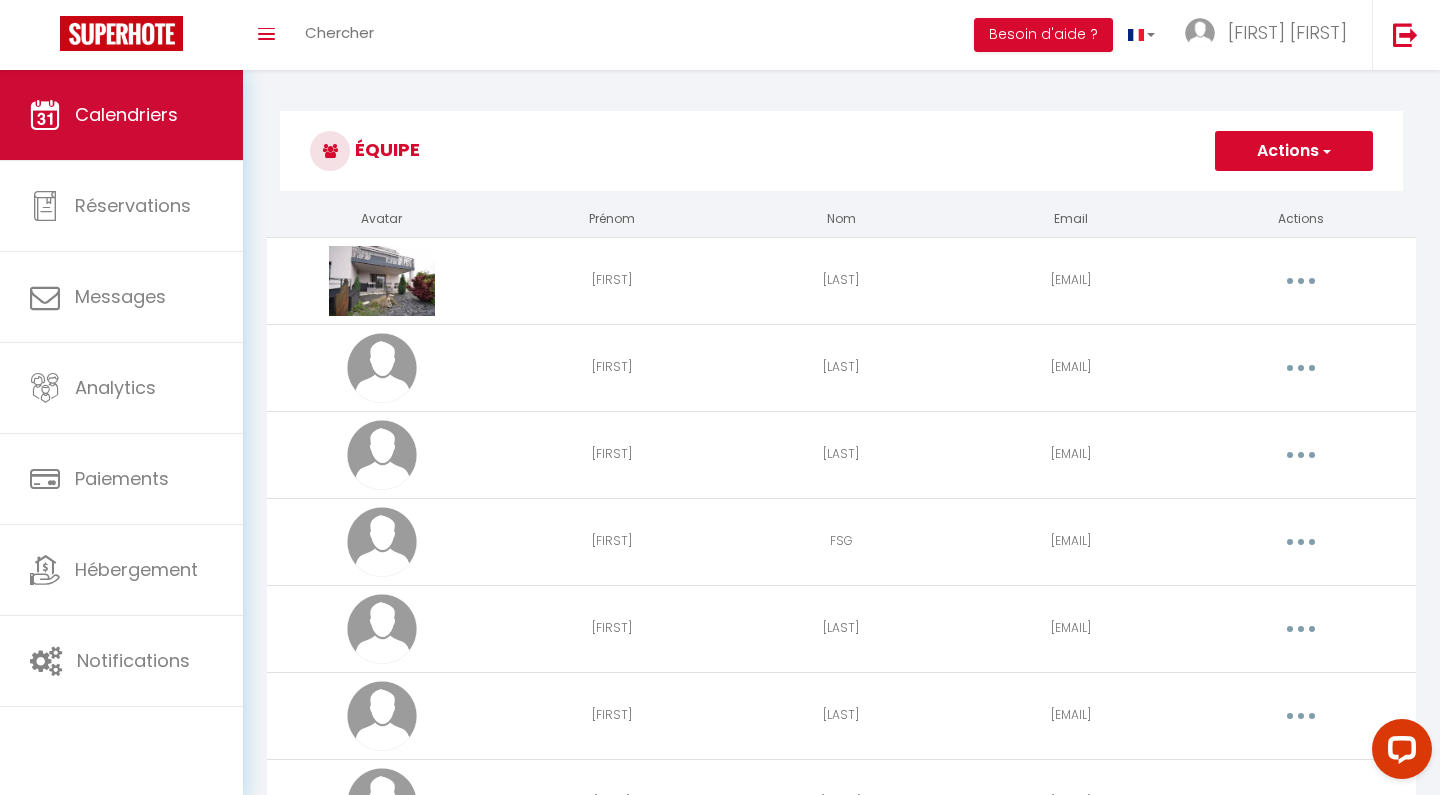 click on "Calendriers" at bounding box center [126, 114] 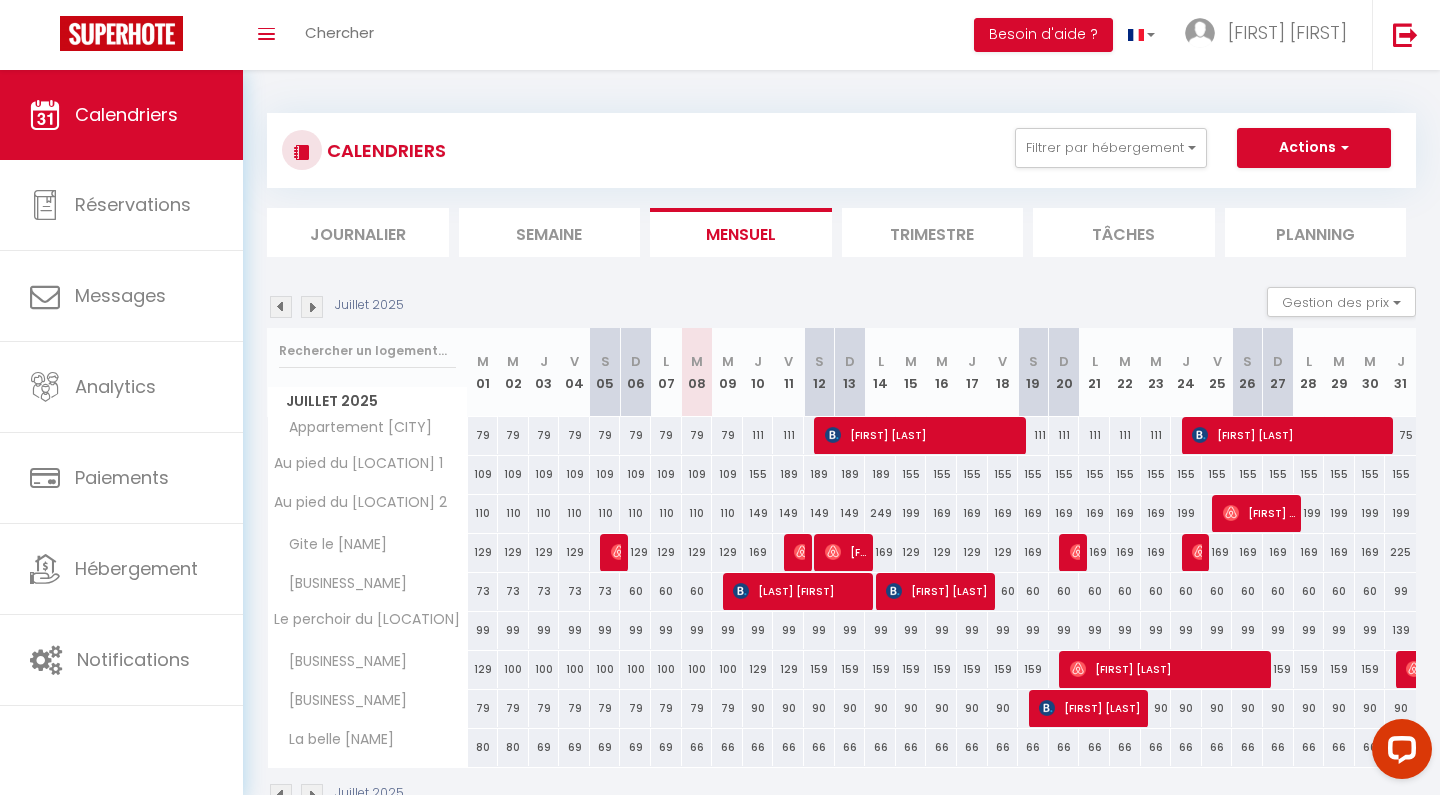 click on "Actions" at bounding box center (1314, 148) 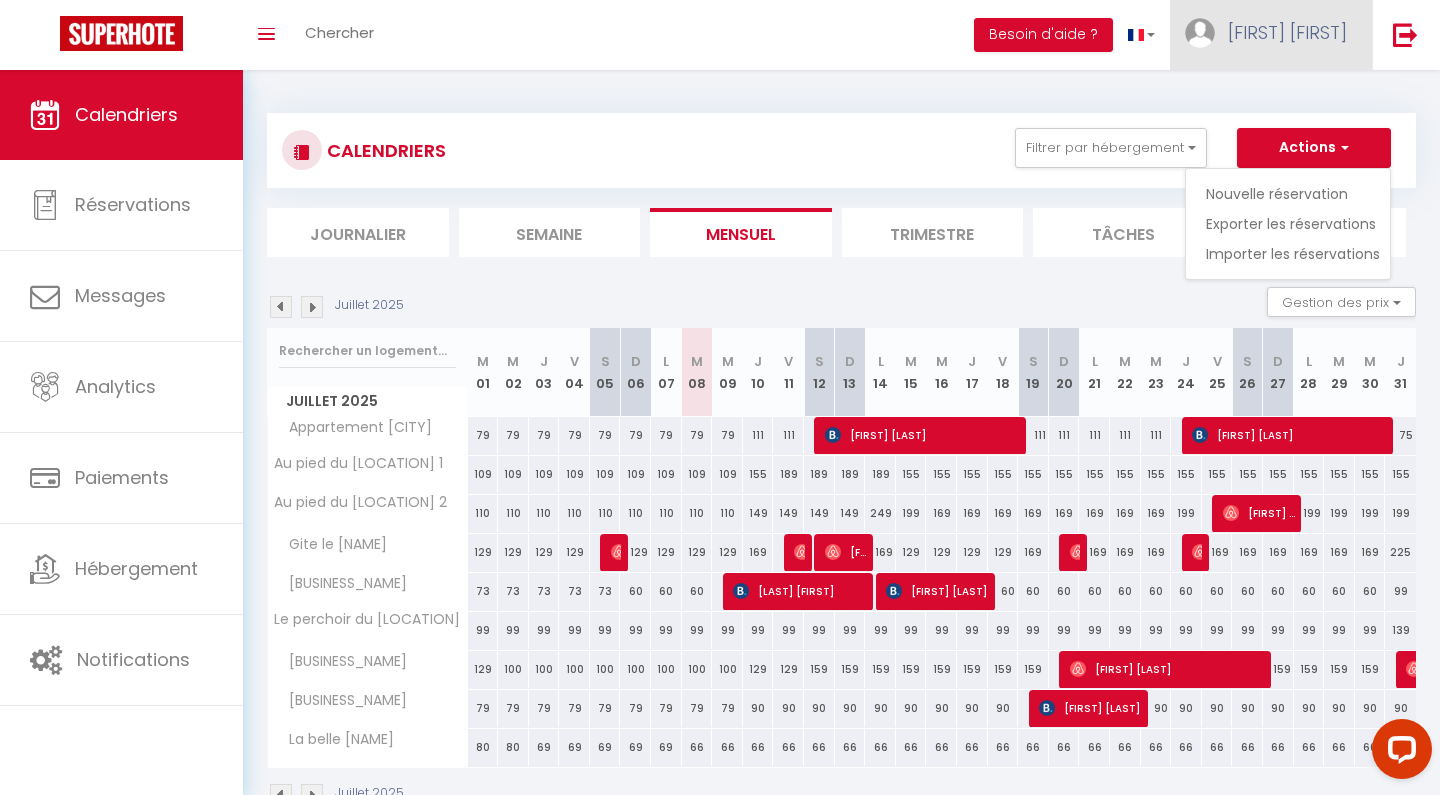 click on "[FIRST] [FIRST]" at bounding box center [1287, 32] 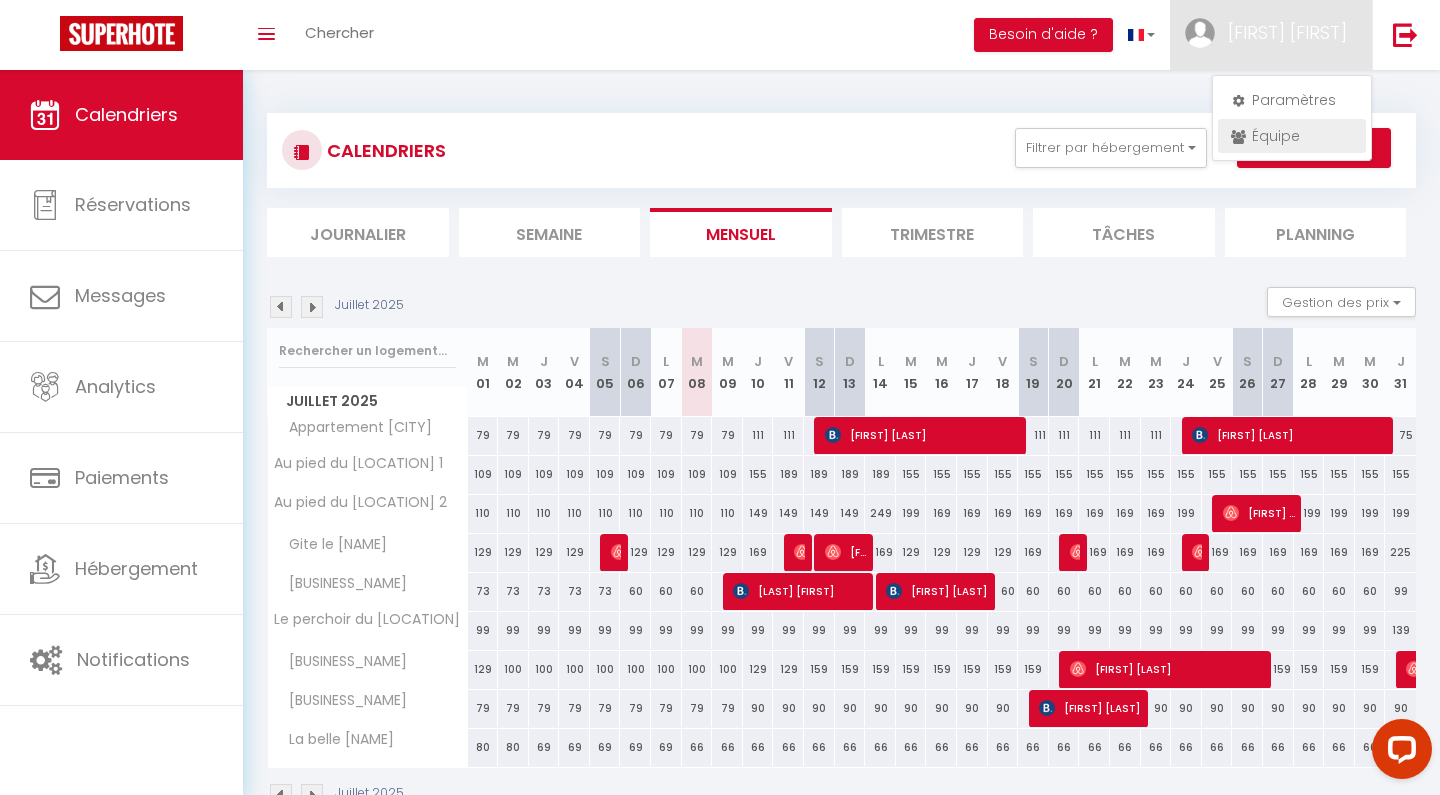 click on "Équipe" at bounding box center (1292, 136) 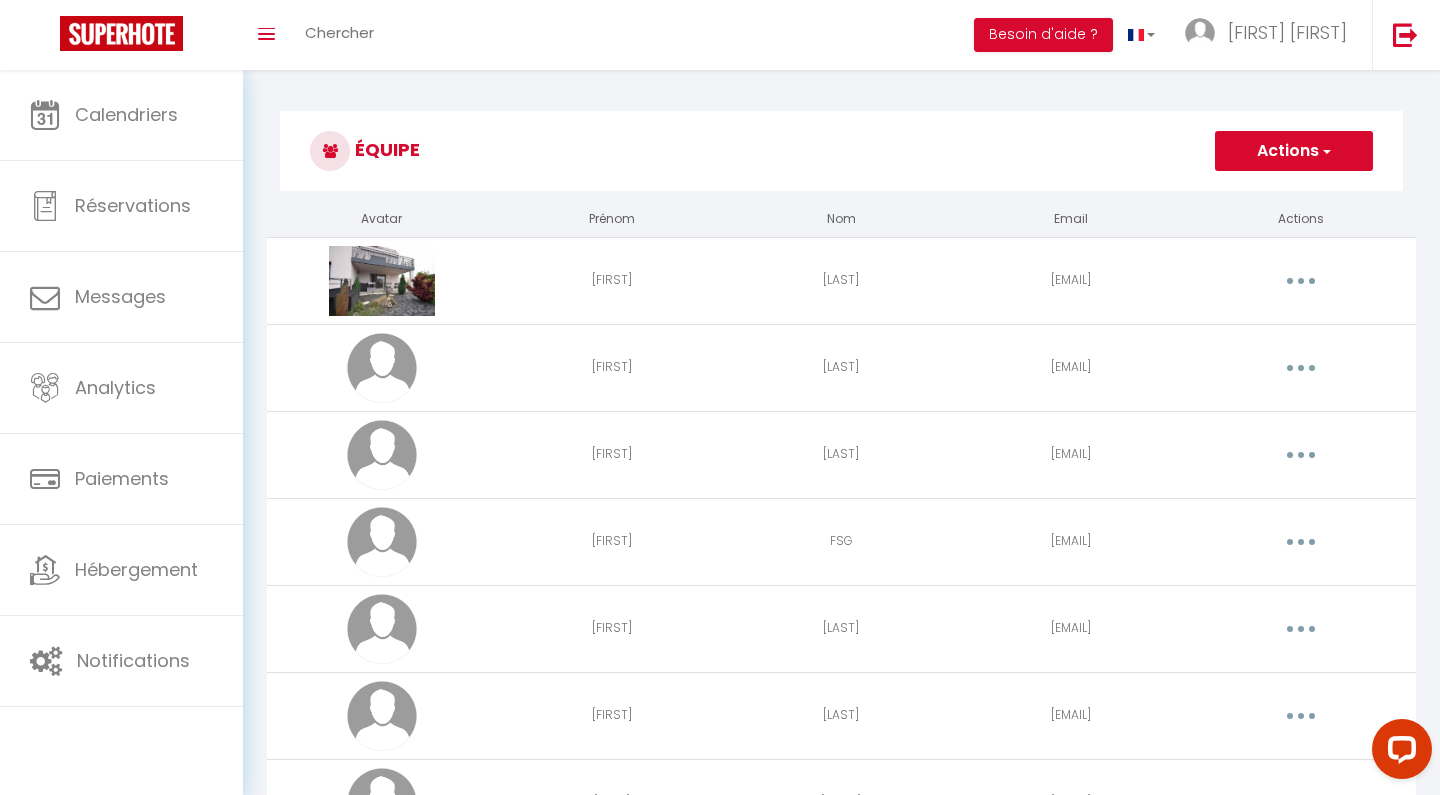 click on "Actions" at bounding box center (1294, 151) 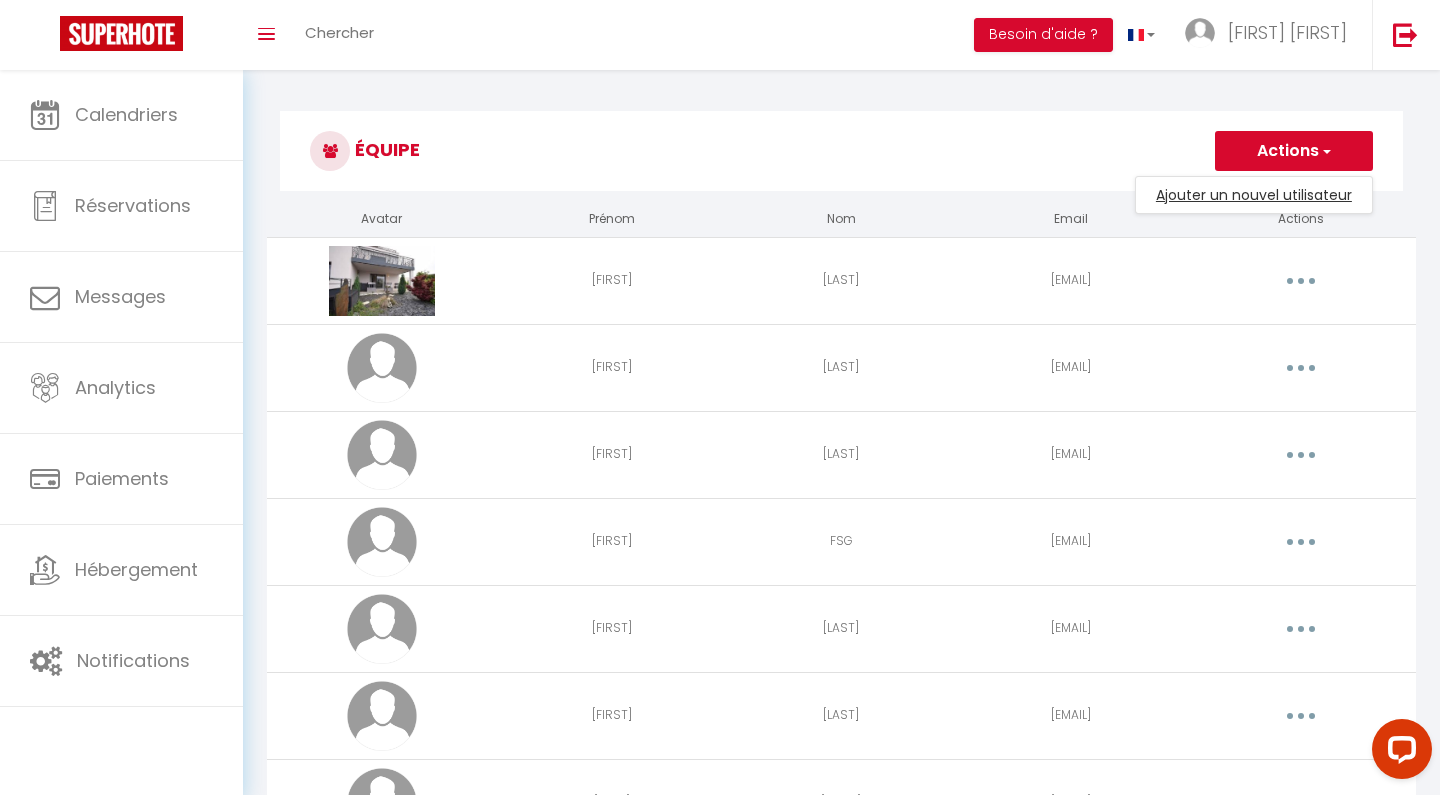 click on "Ajouter un nouvel utilisateur" at bounding box center (1254, 195) 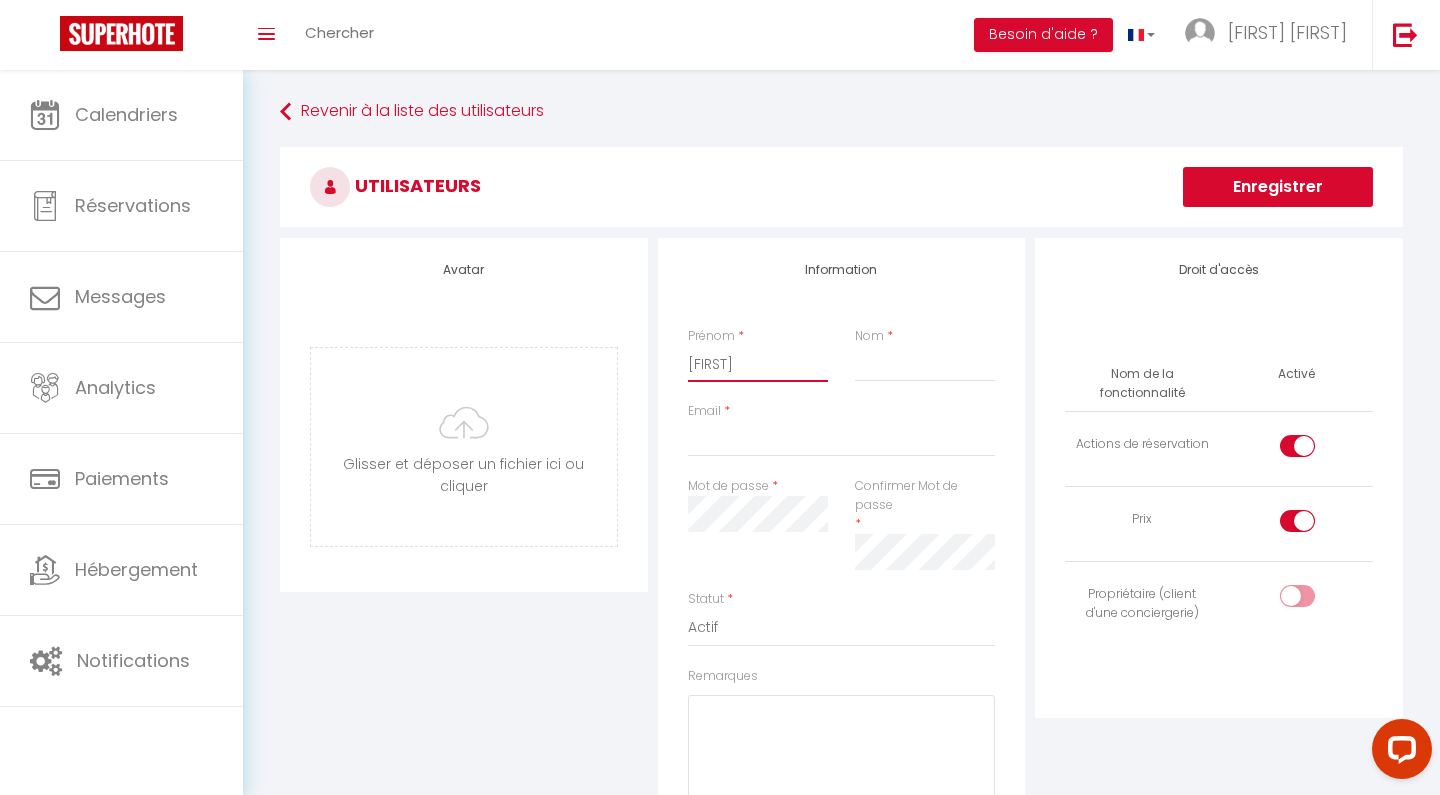 type on "[FIRST]" 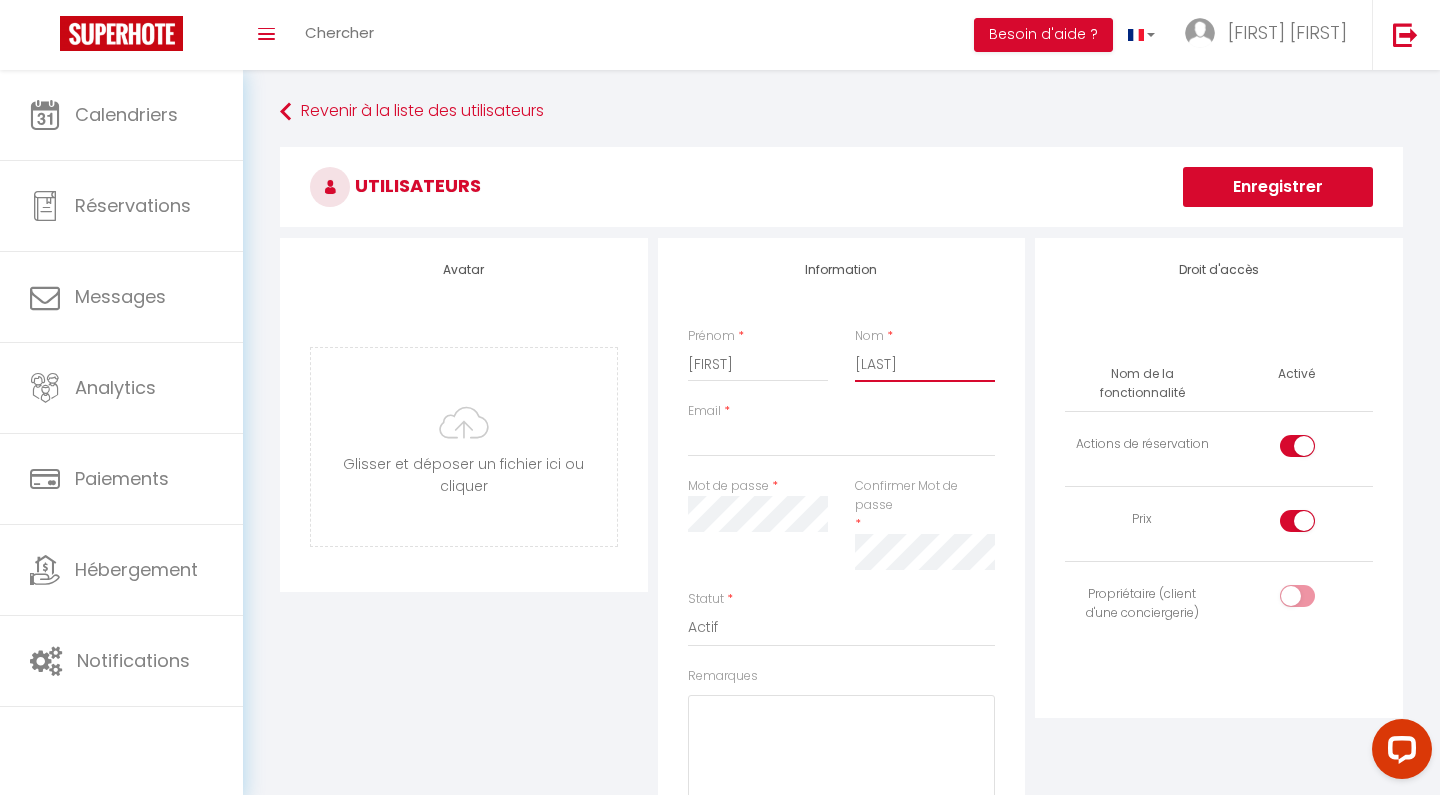 type on "[LAST]" 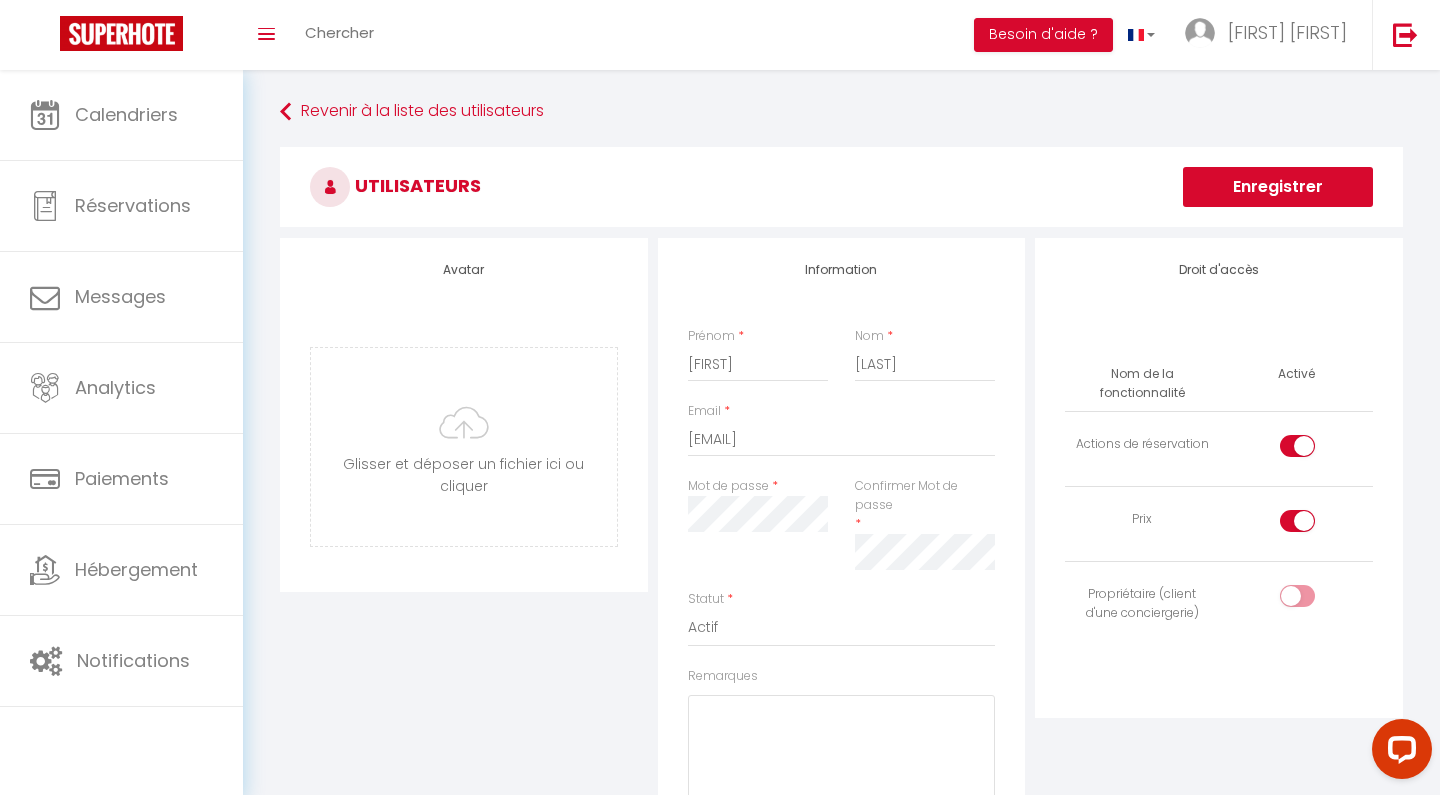 click at bounding box center [1314, 450] 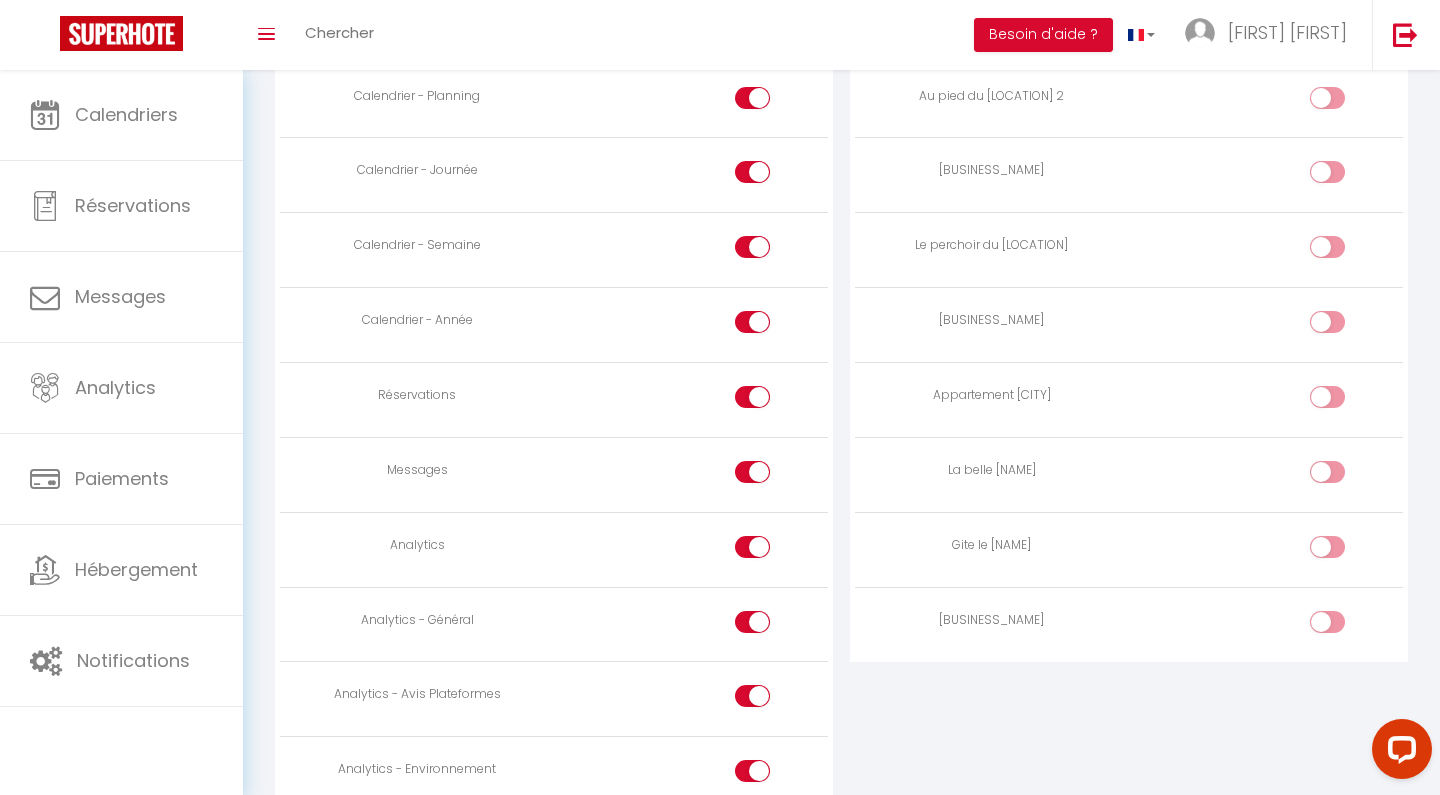 scroll, scrollTop: 1179, scrollLeft: 0, axis: vertical 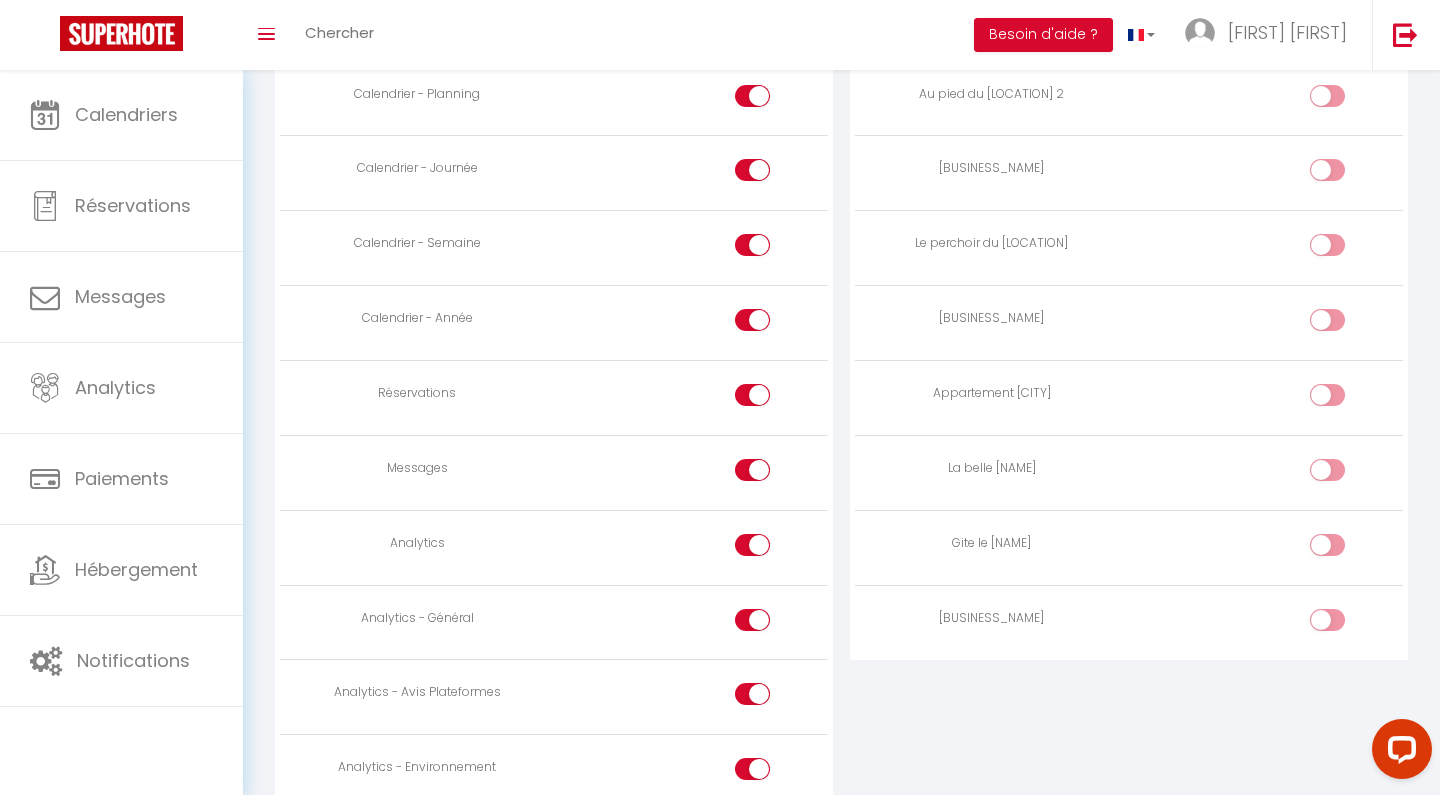 click at bounding box center [752, 21] 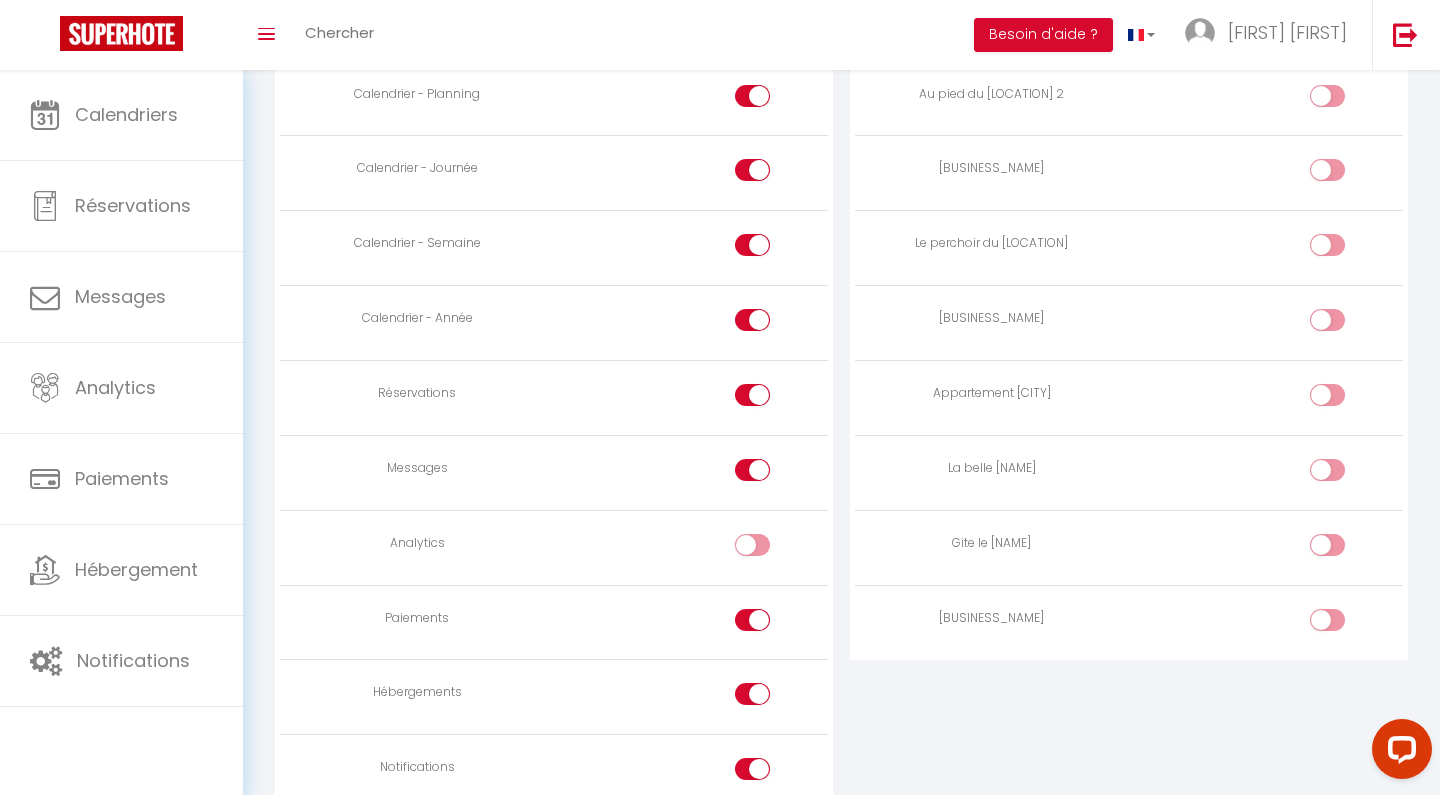 click at bounding box center (752, 21) 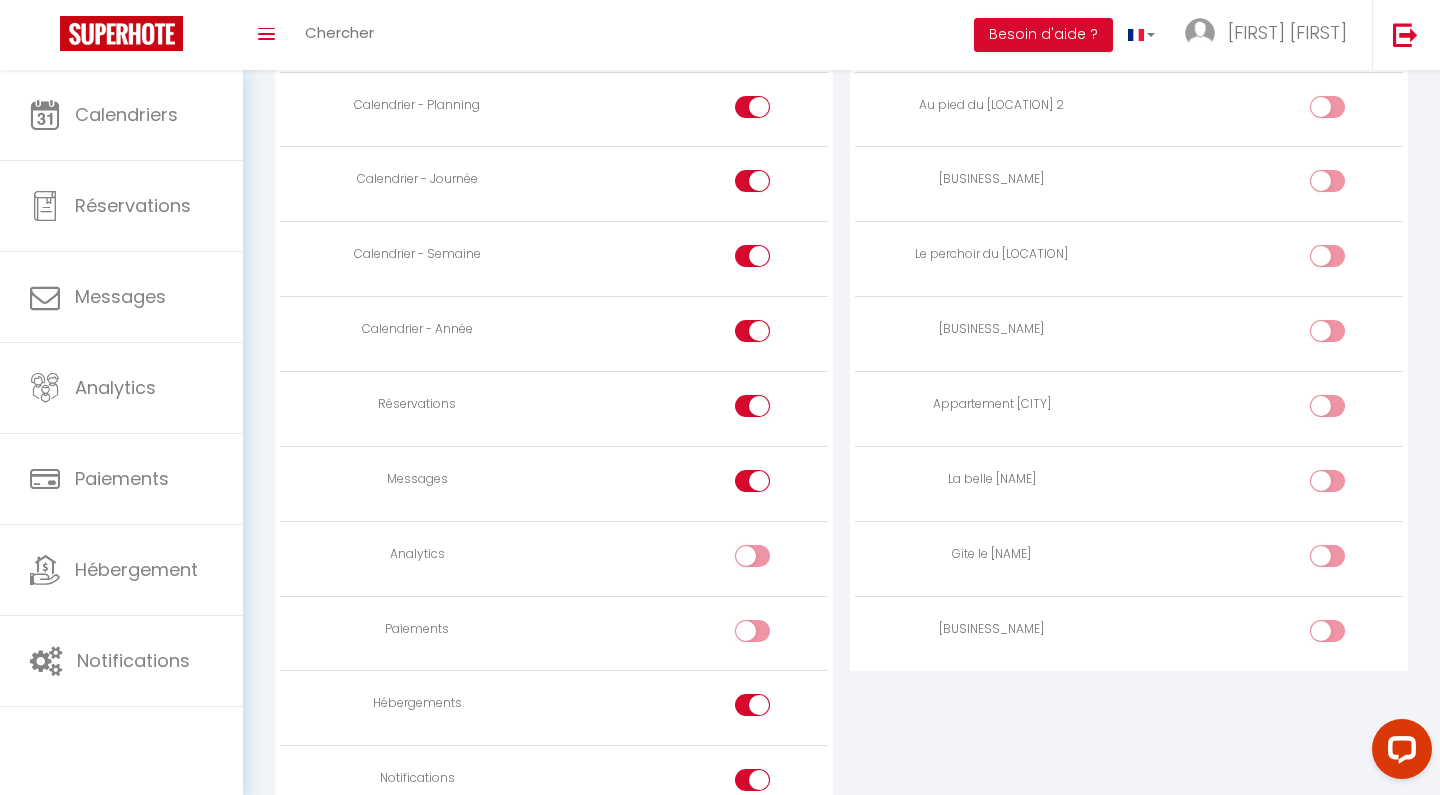 scroll, scrollTop: 1160, scrollLeft: 0, axis: vertical 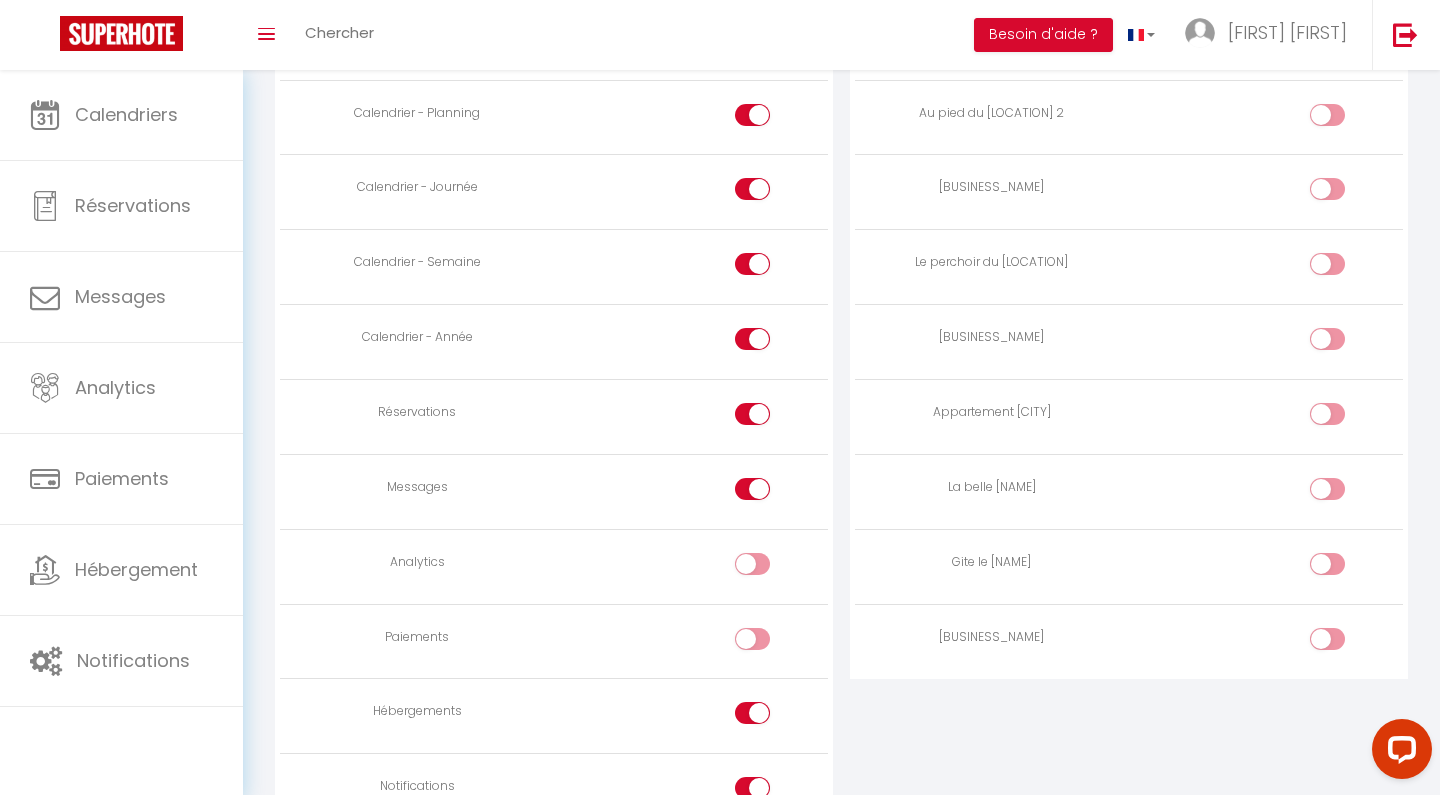 click at bounding box center [770, 568] 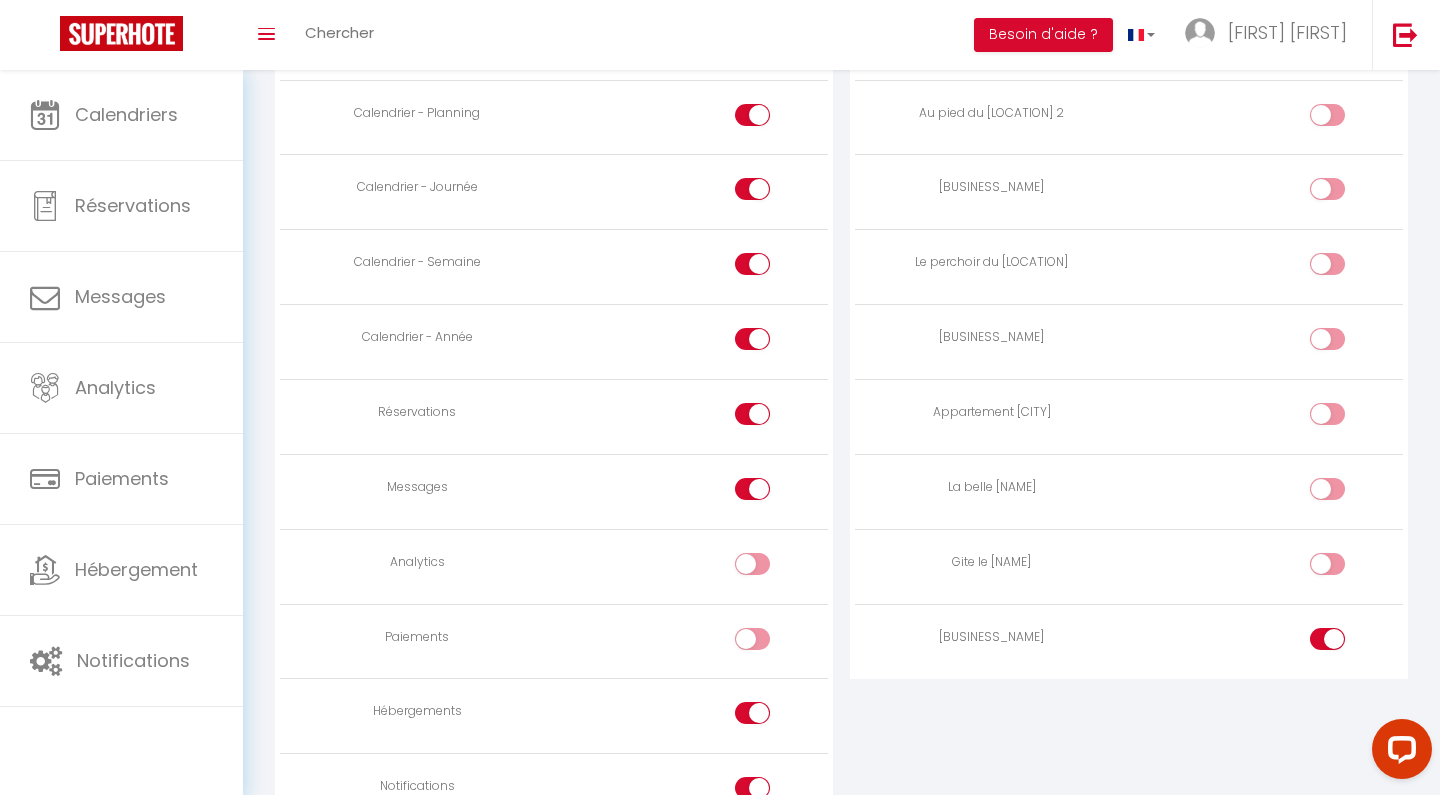 click at bounding box center [770, 568] 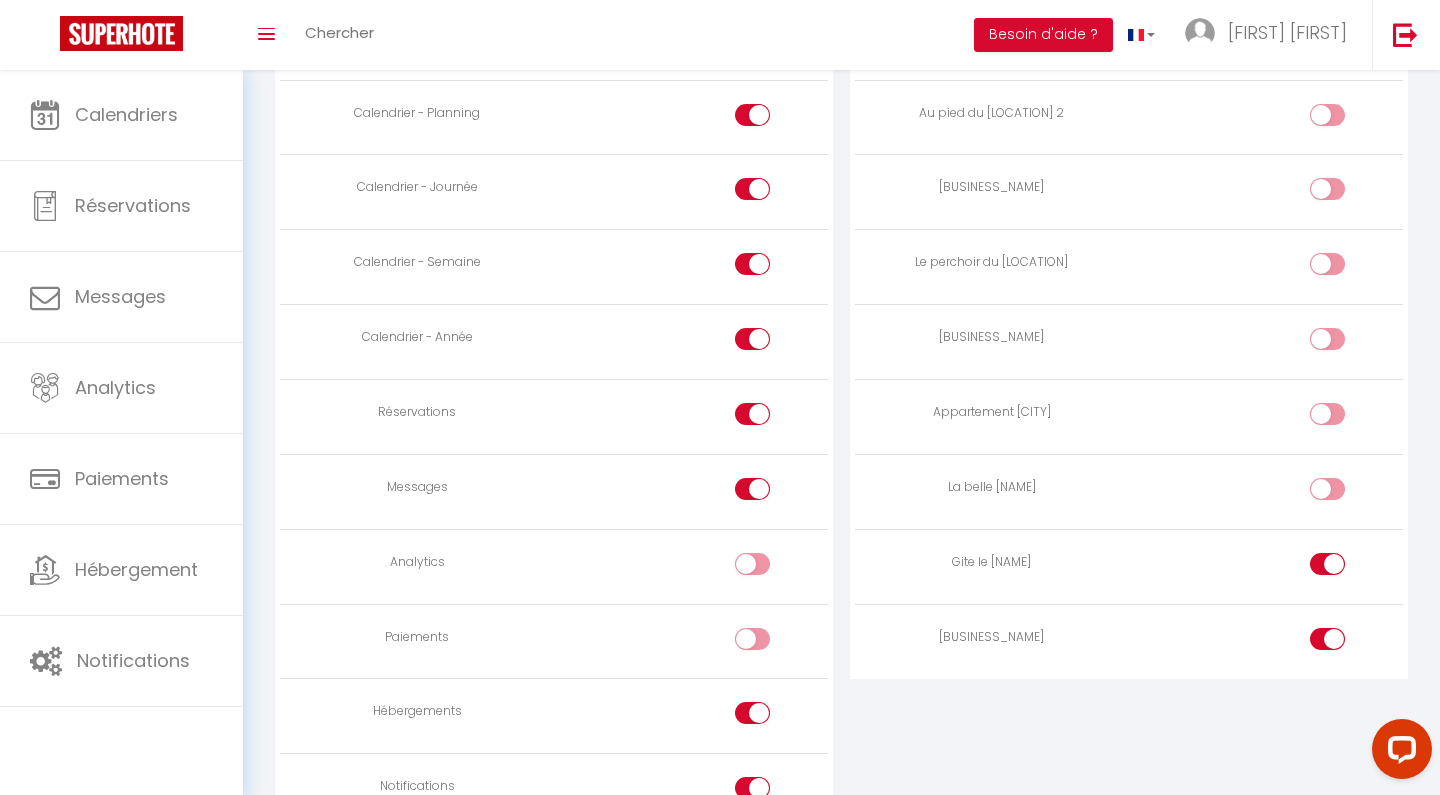 click at bounding box center (770, 568) 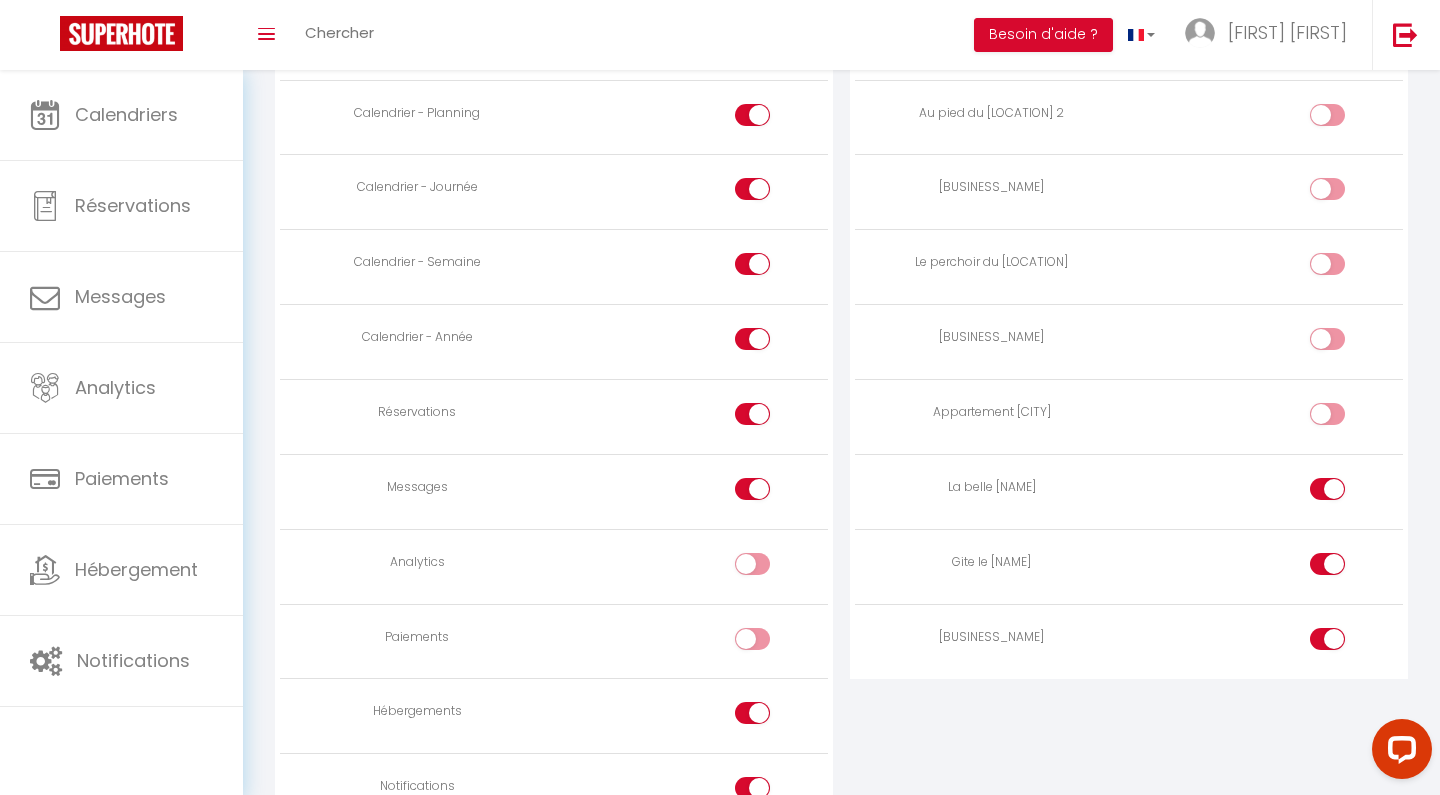 click at bounding box center (770, 568) 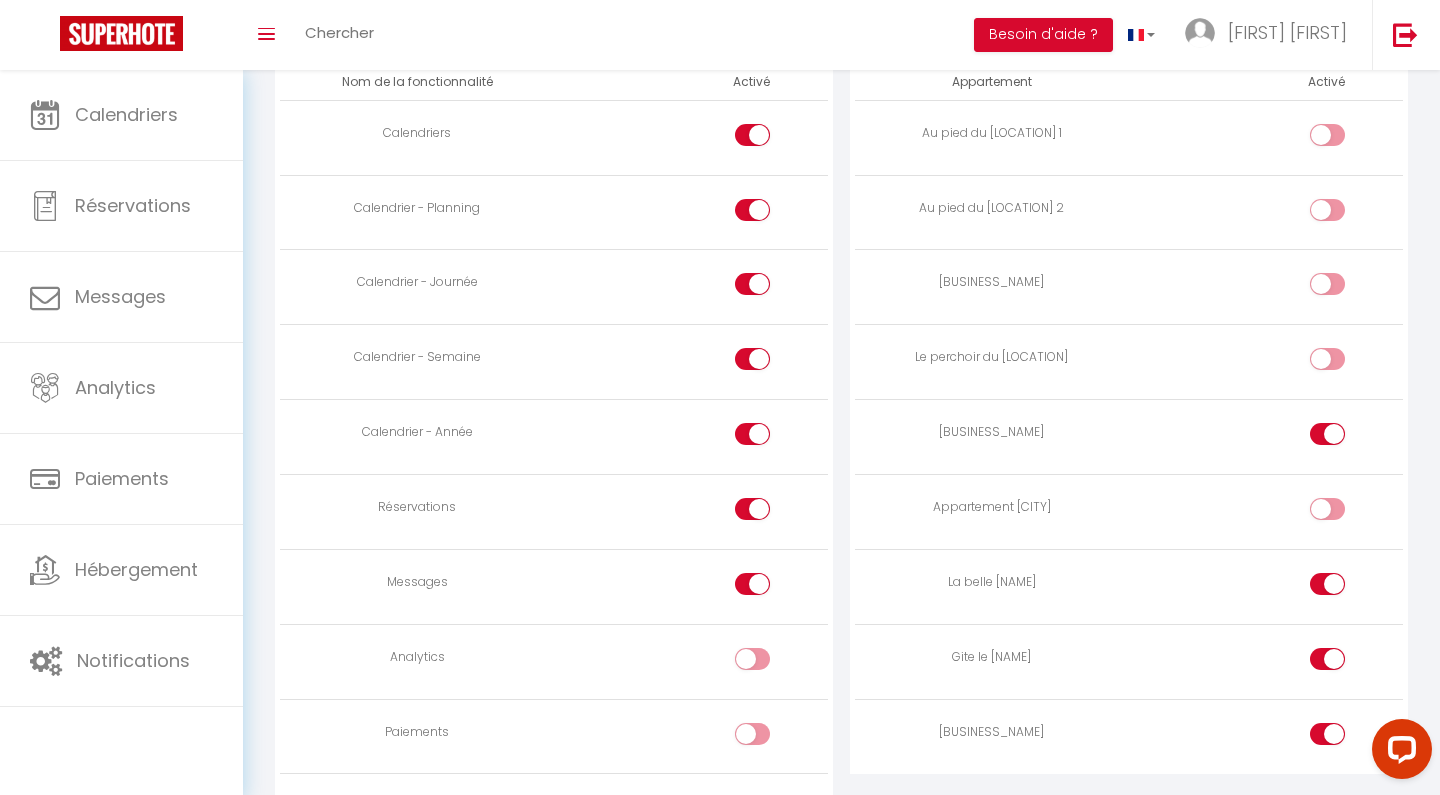 scroll, scrollTop: 1056, scrollLeft: 0, axis: vertical 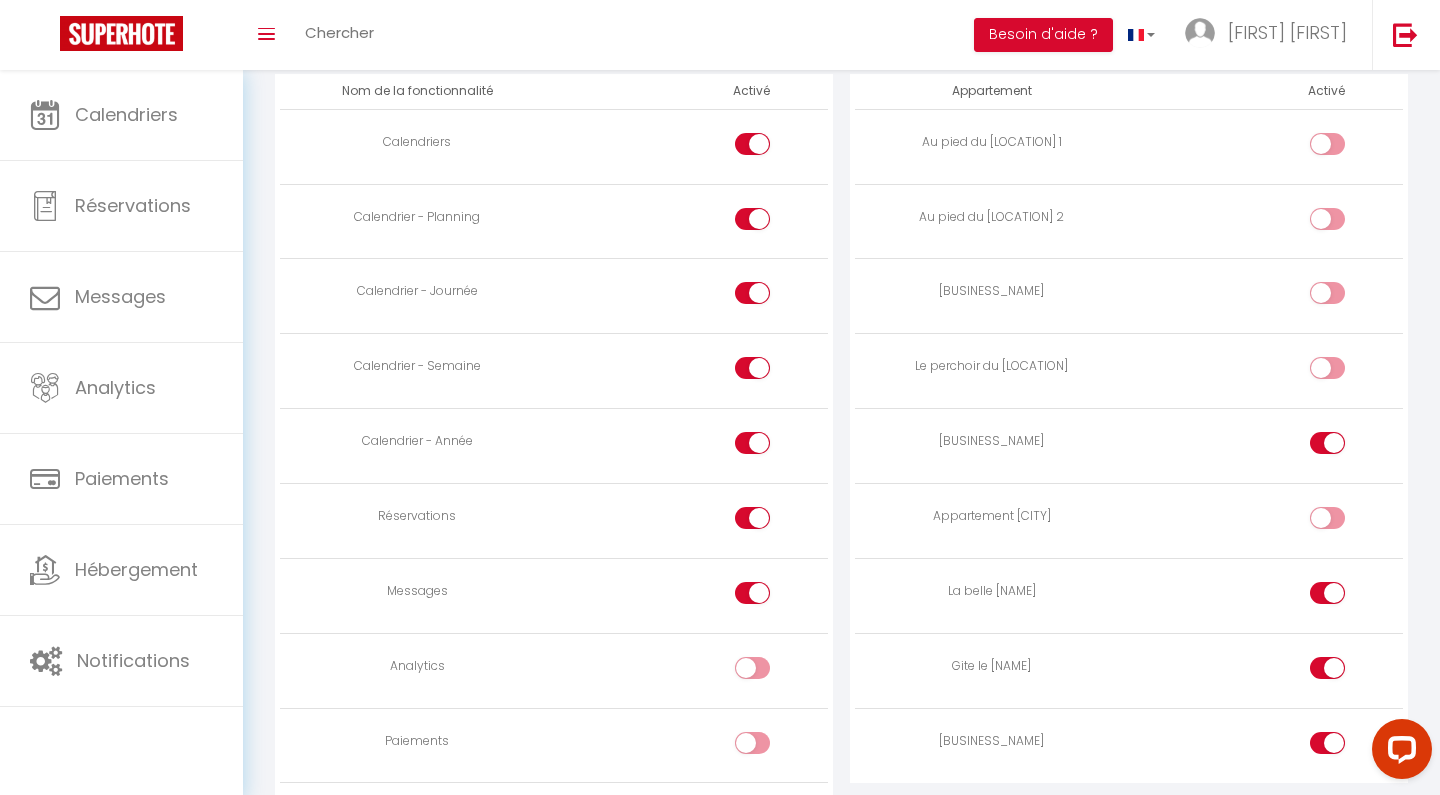 click at bounding box center (770, 672) 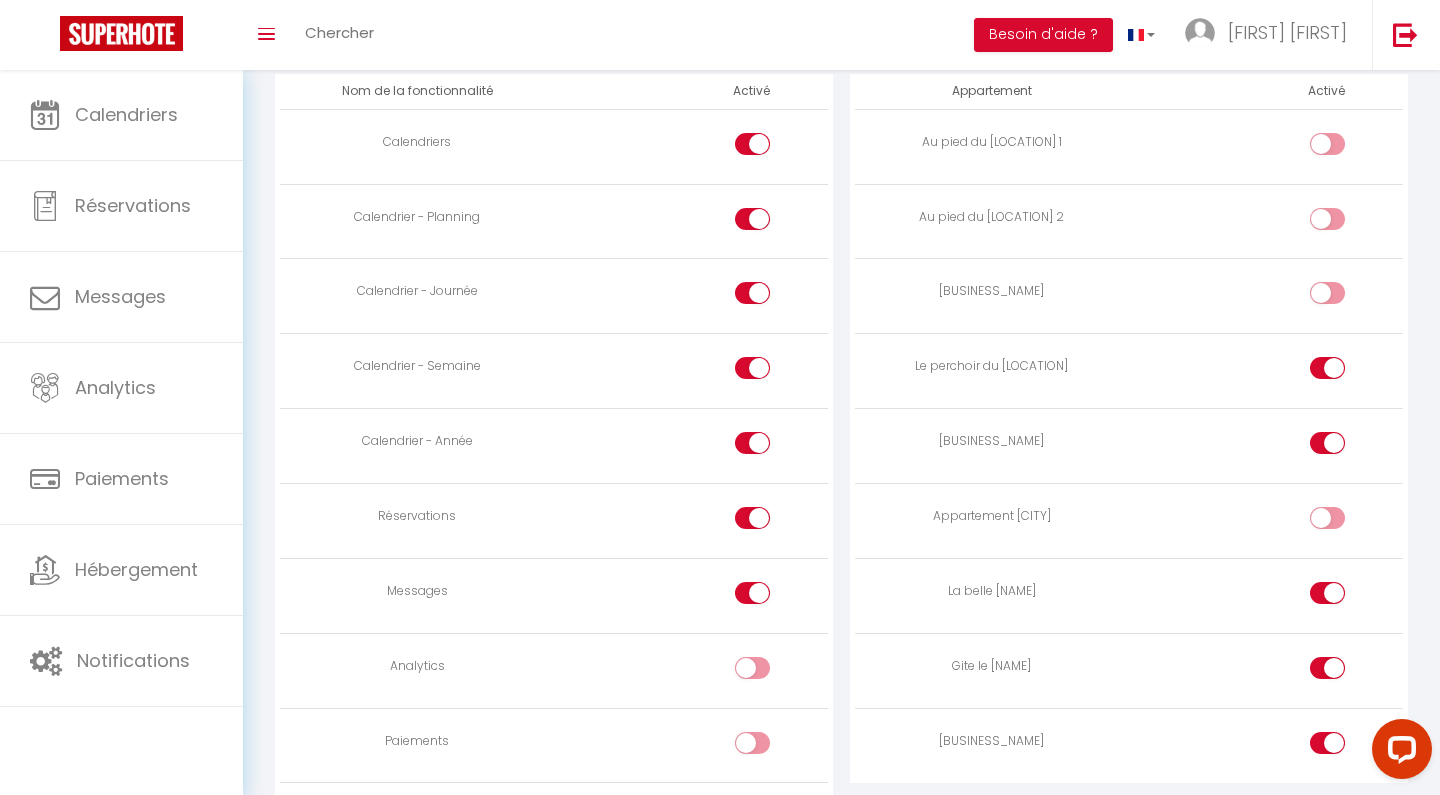 click at bounding box center (770, 672) 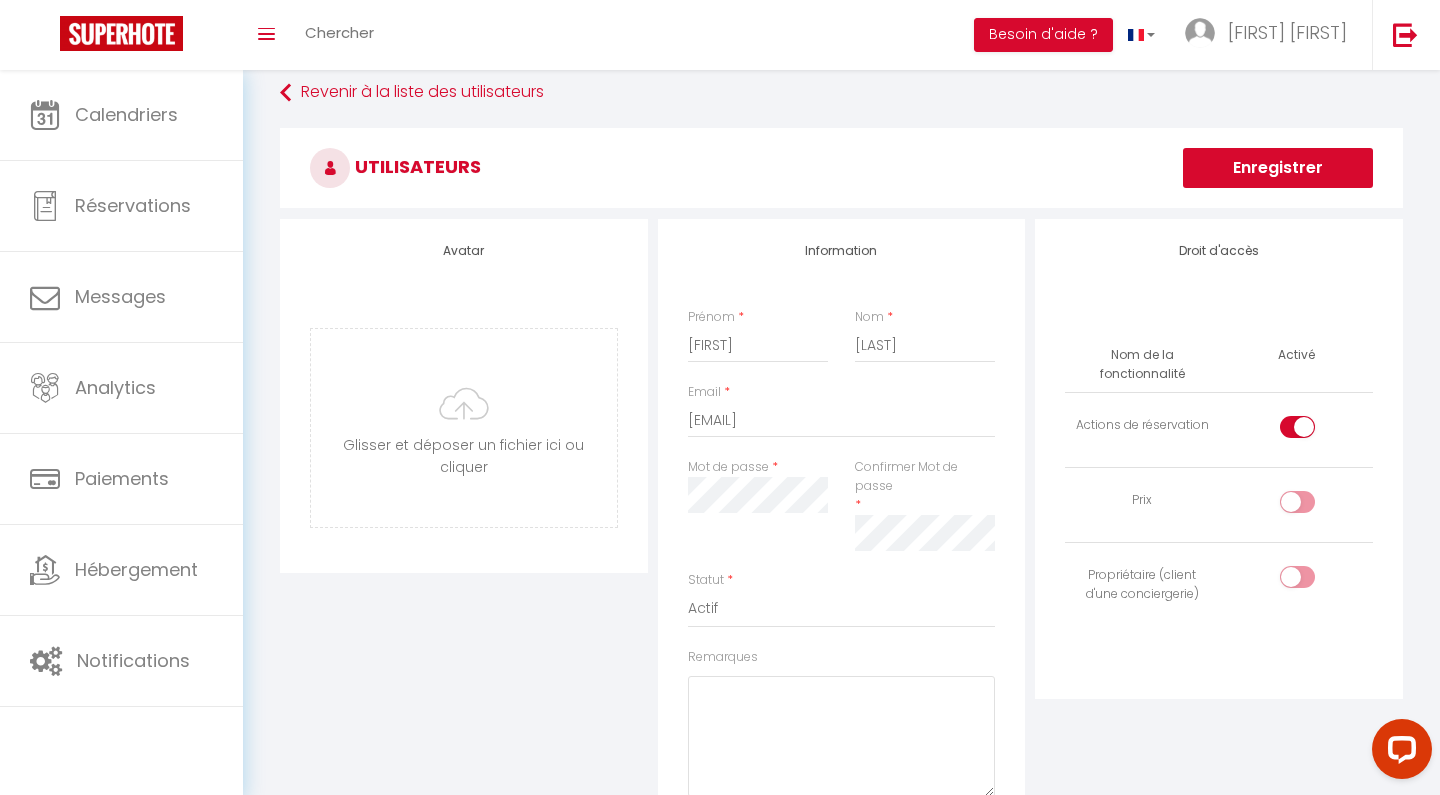 scroll, scrollTop: 18, scrollLeft: 0, axis: vertical 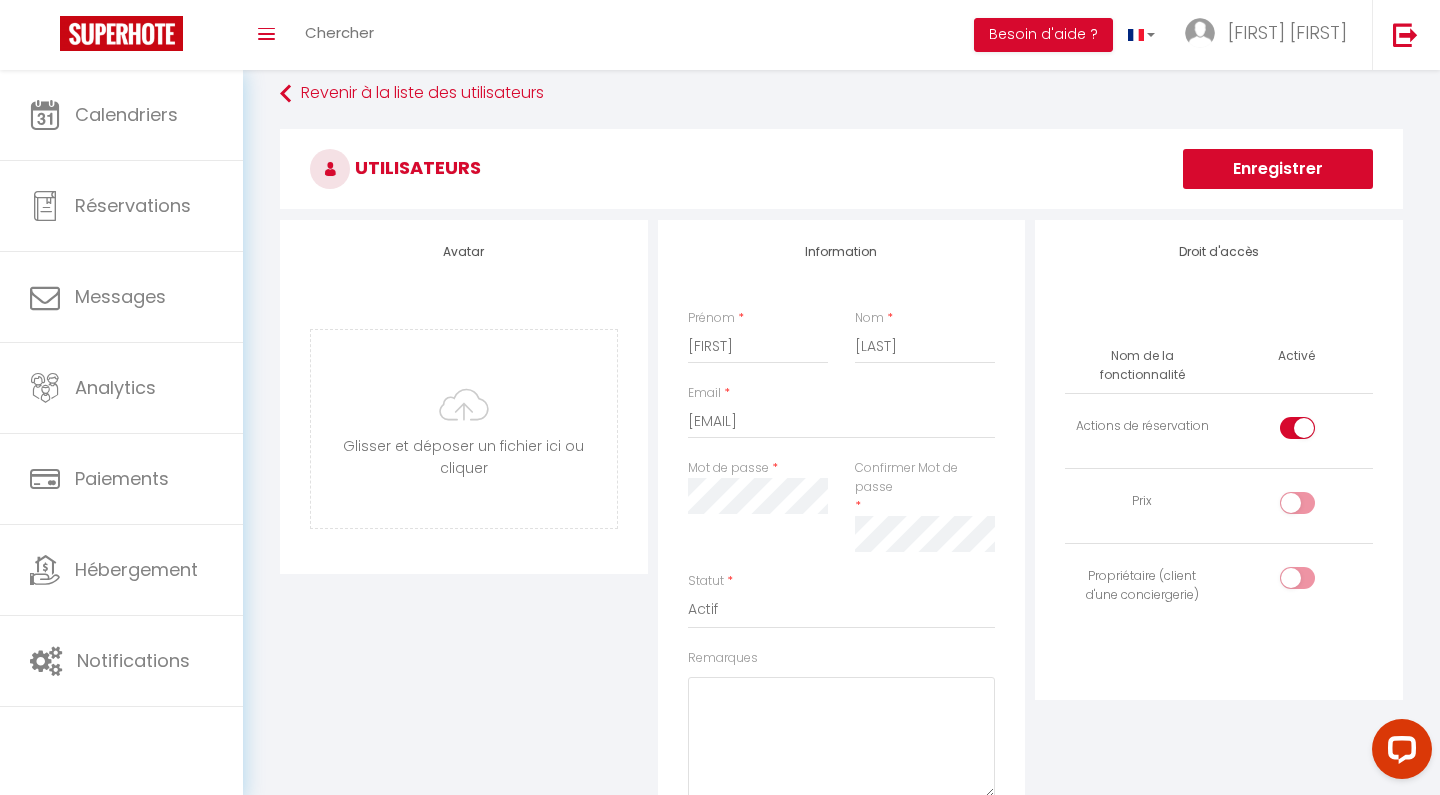 click on "Enregistrer" at bounding box center (1278, 169) 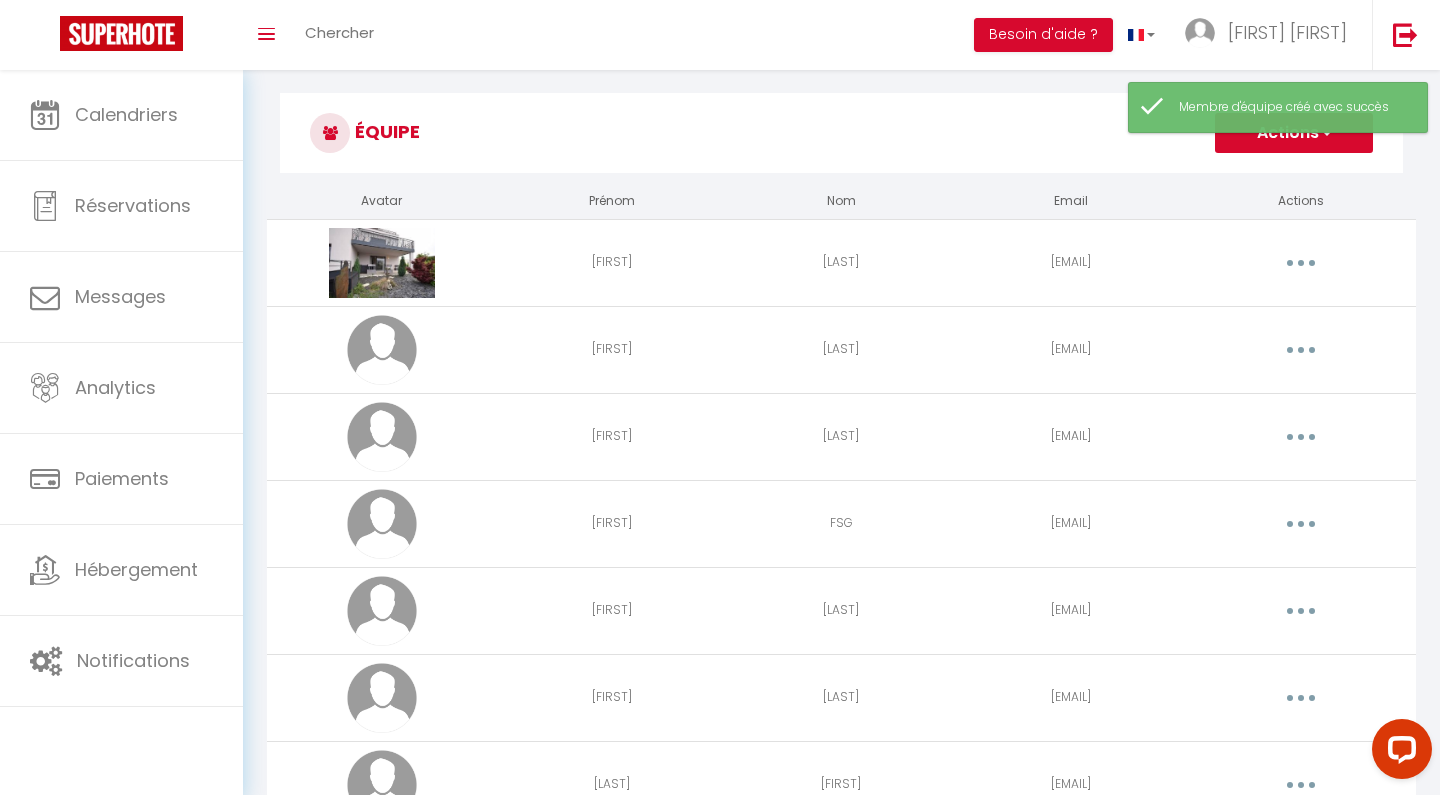 scroll, scrollTop: 0, scrollLeft: 0, axis: both 